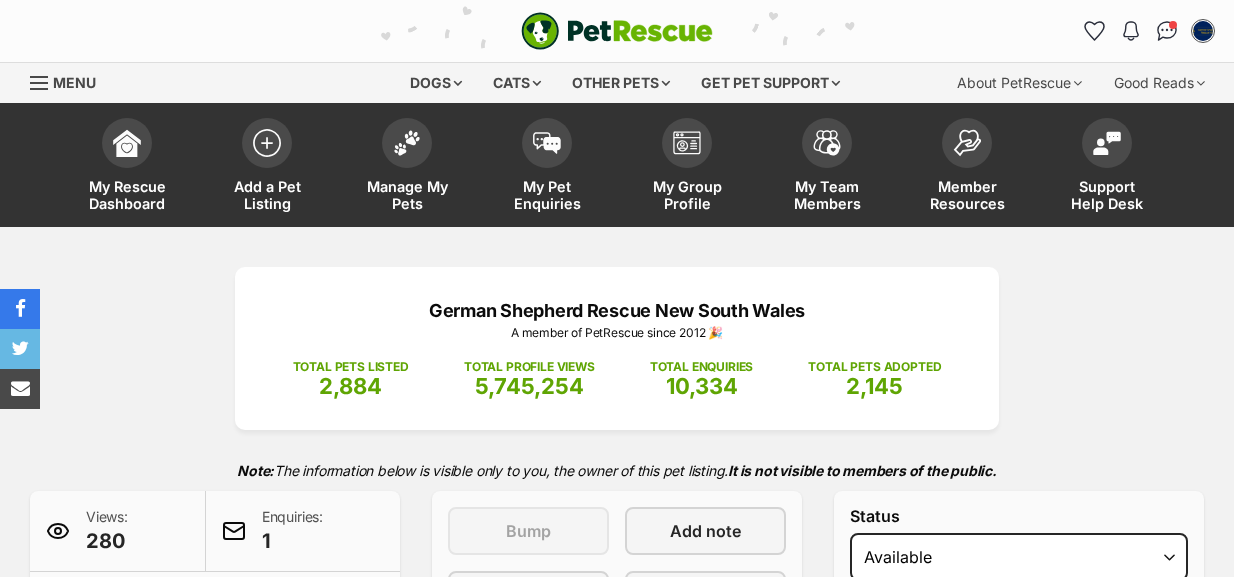 scroll, scrollTop: 1000, scrollLeft: 0, axis: vertical 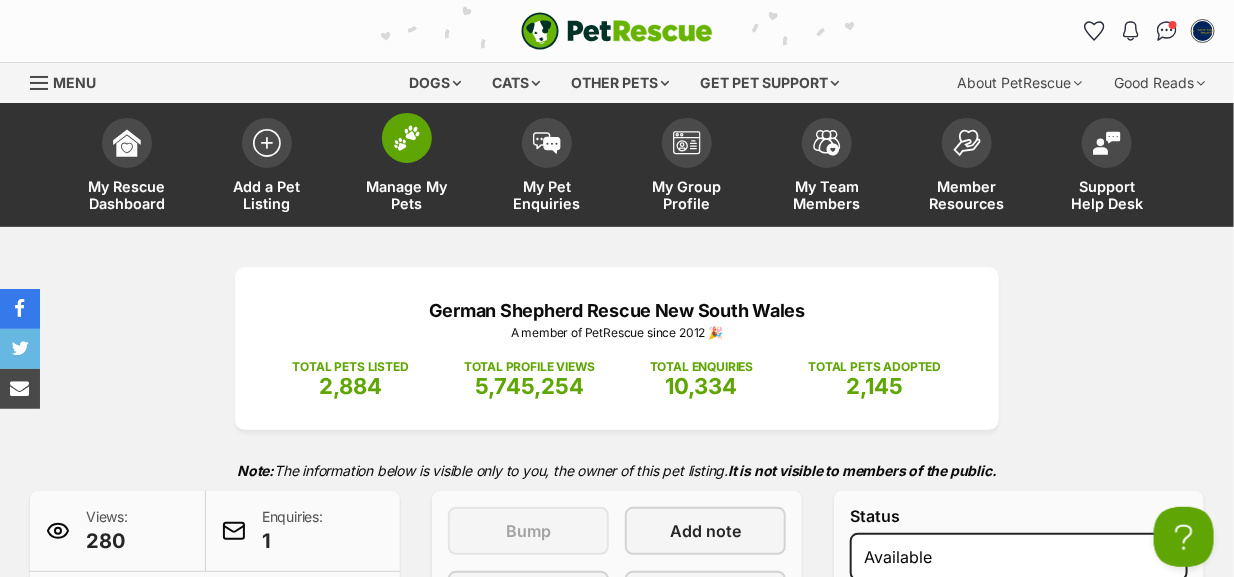 click at bounding box center [407, 138] 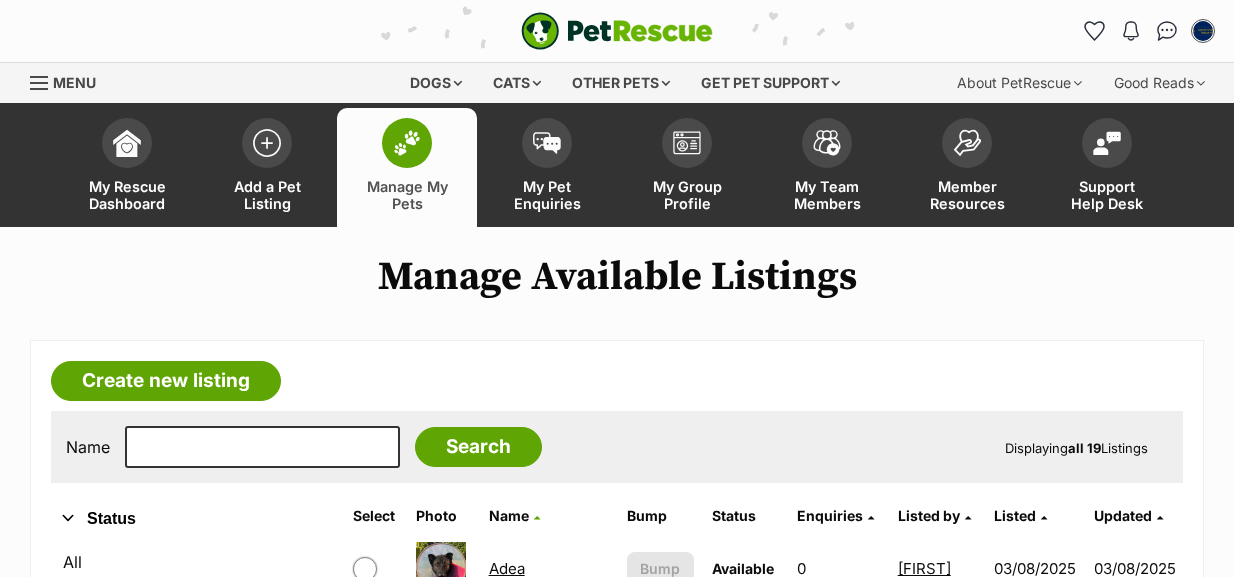 scroll, scrollTop: 0, scrollLeft: 0, axis: both 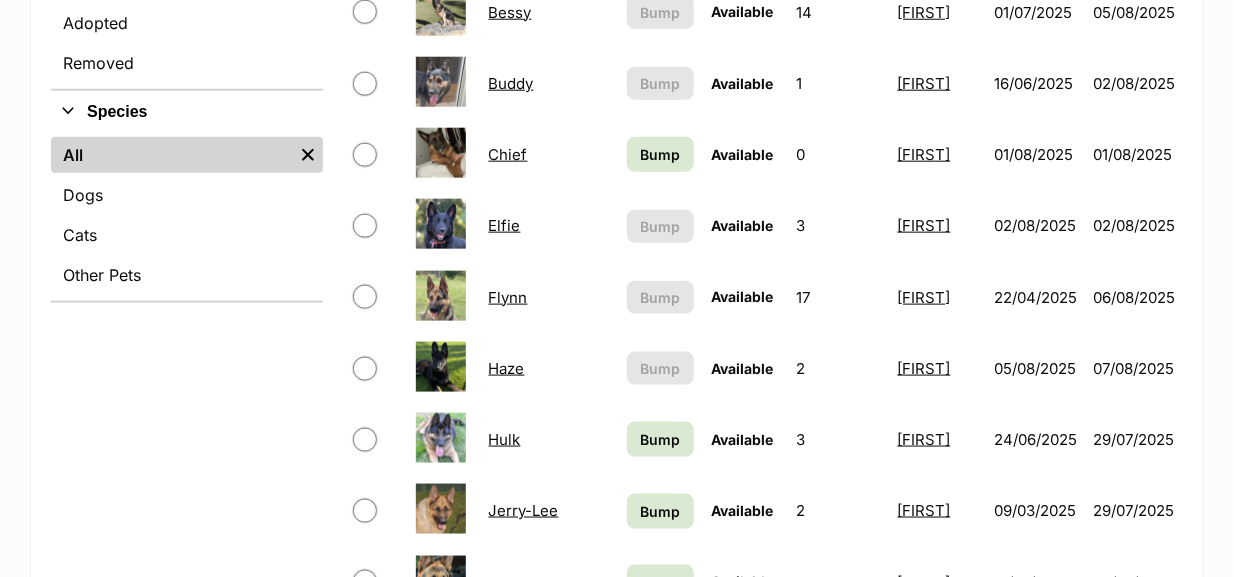 click on "Flynn" at bounding box center (508, 297) 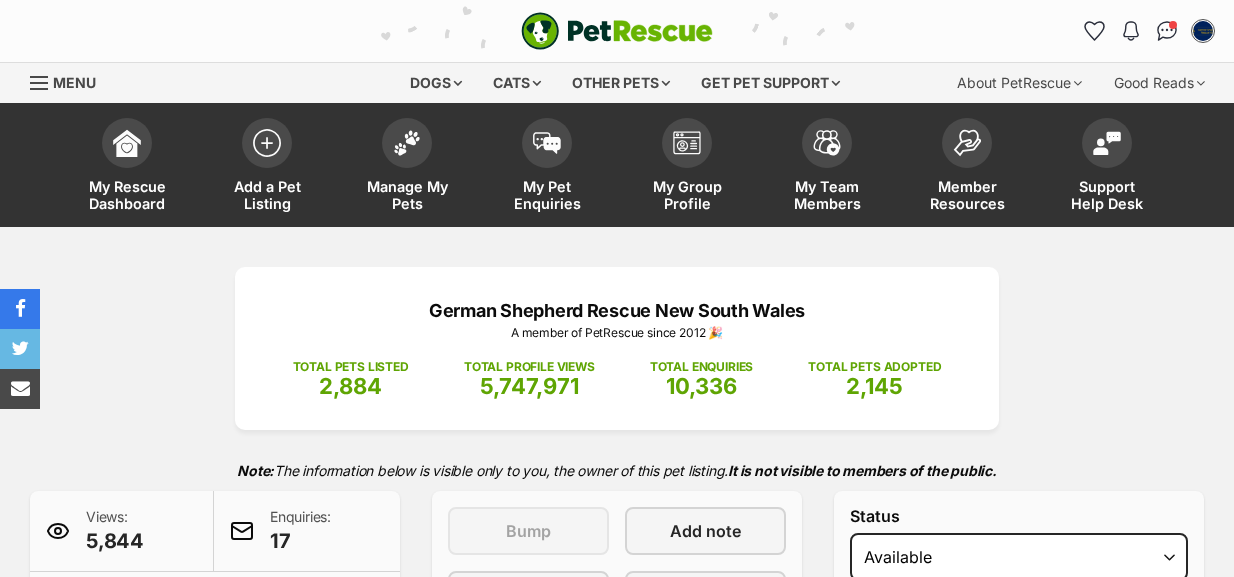 scroll, scrollTop: 299, scrollLeft: 0, axis: vertical 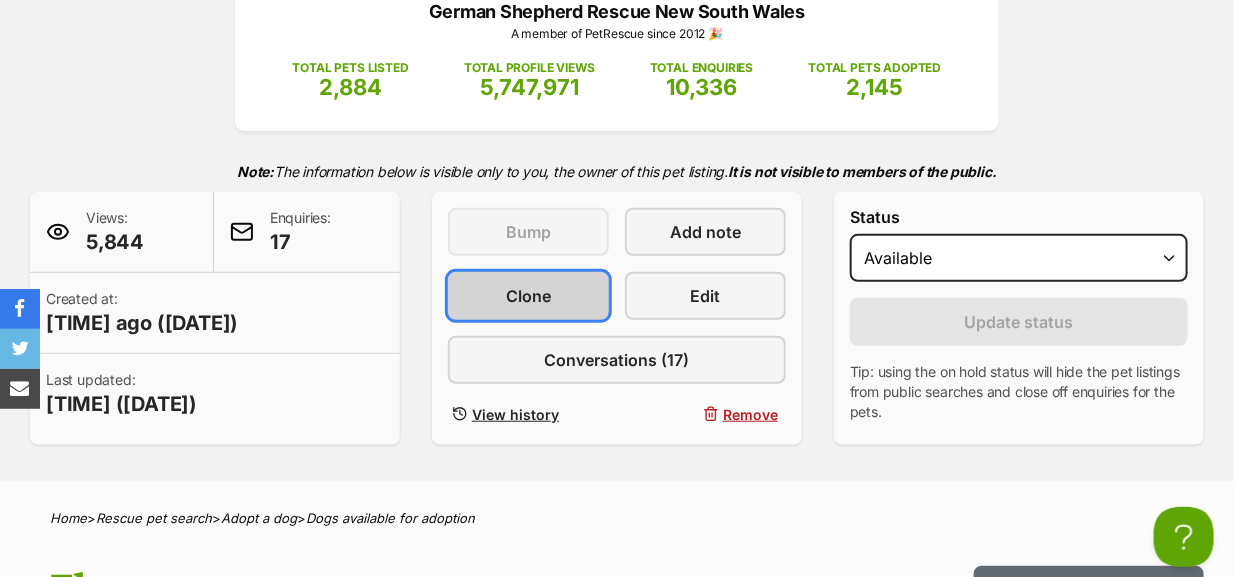 click on "Clone" at bounding box center [528, 296] 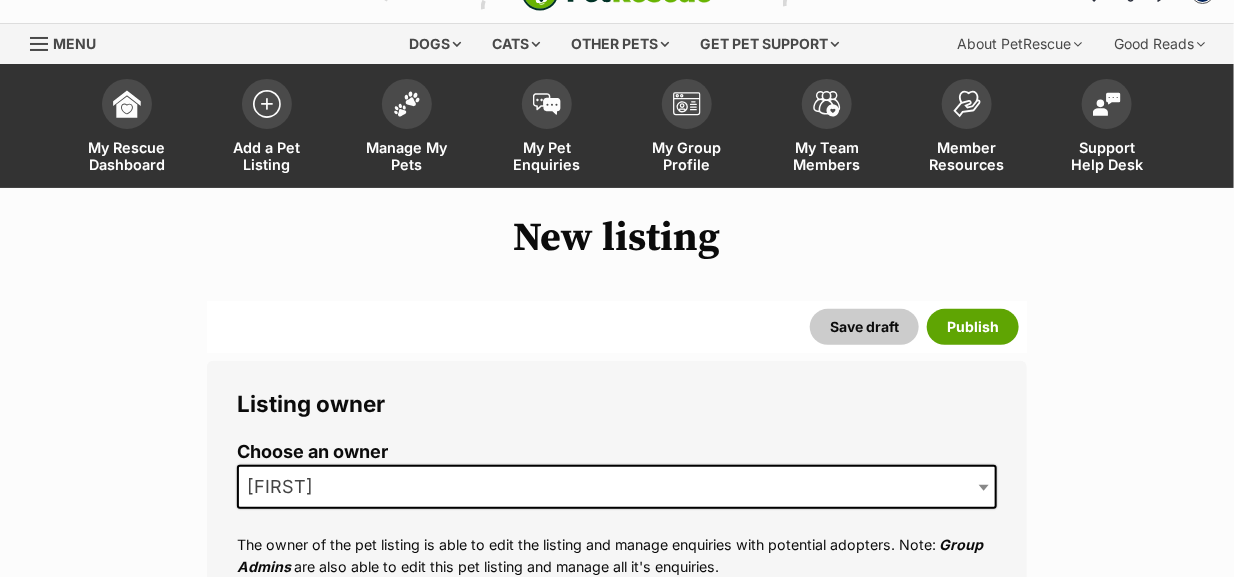 scroll, scrollTop: 0, scrollLeft: 0, axis: both 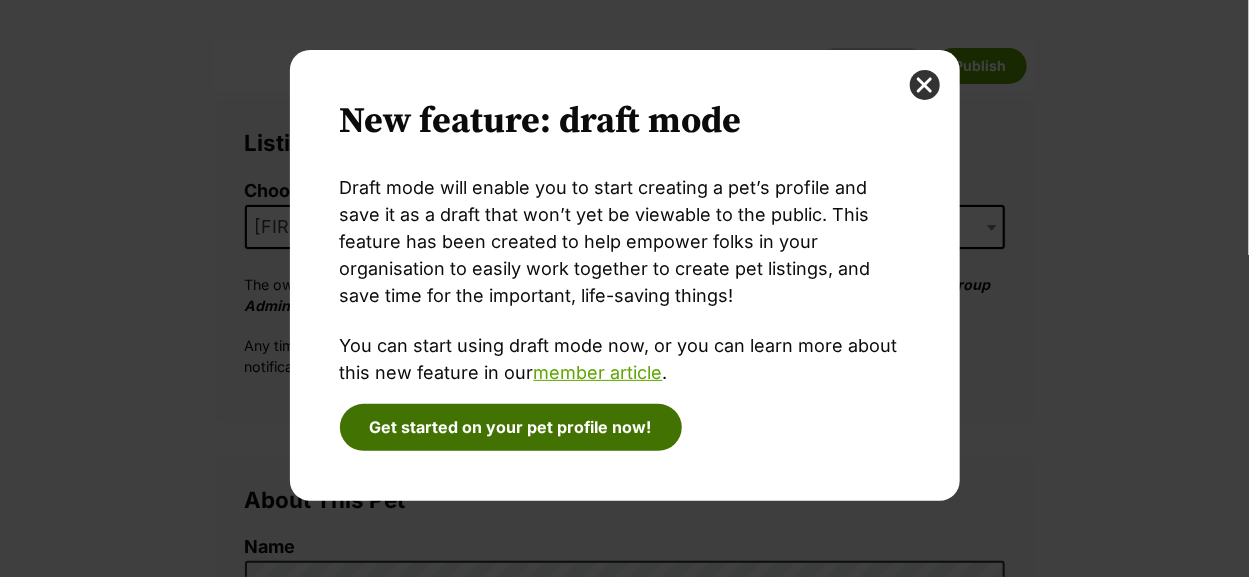 click on "Get started on your pet profile now!" at bounding box center [511, 427] 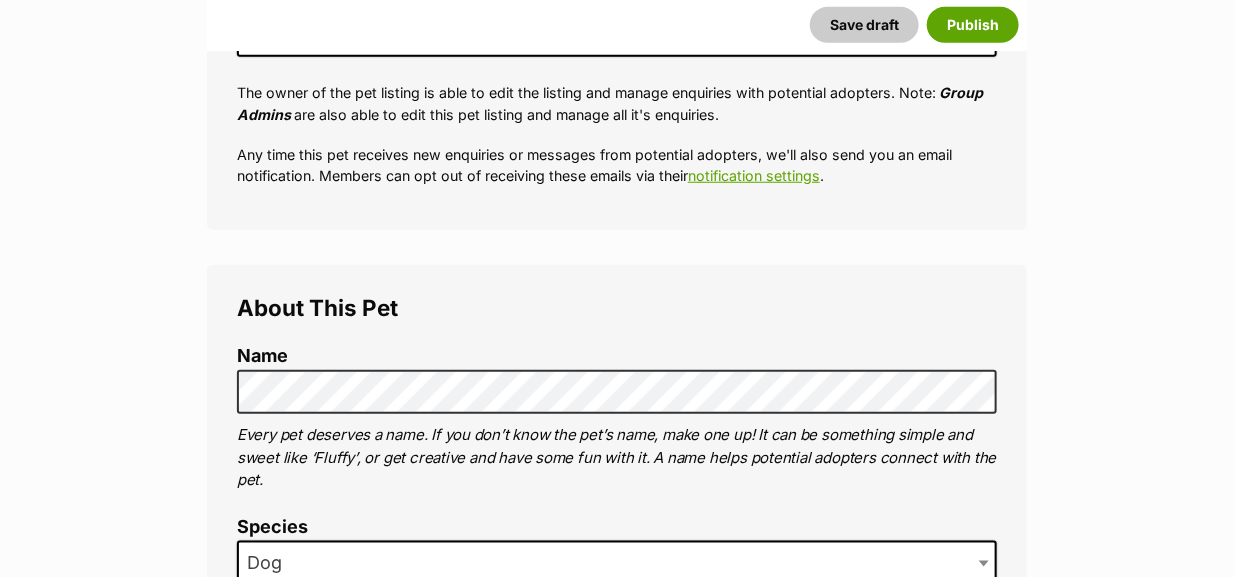 scroll, scrollTop: 499, scrollLeft: 0, axis: vertical 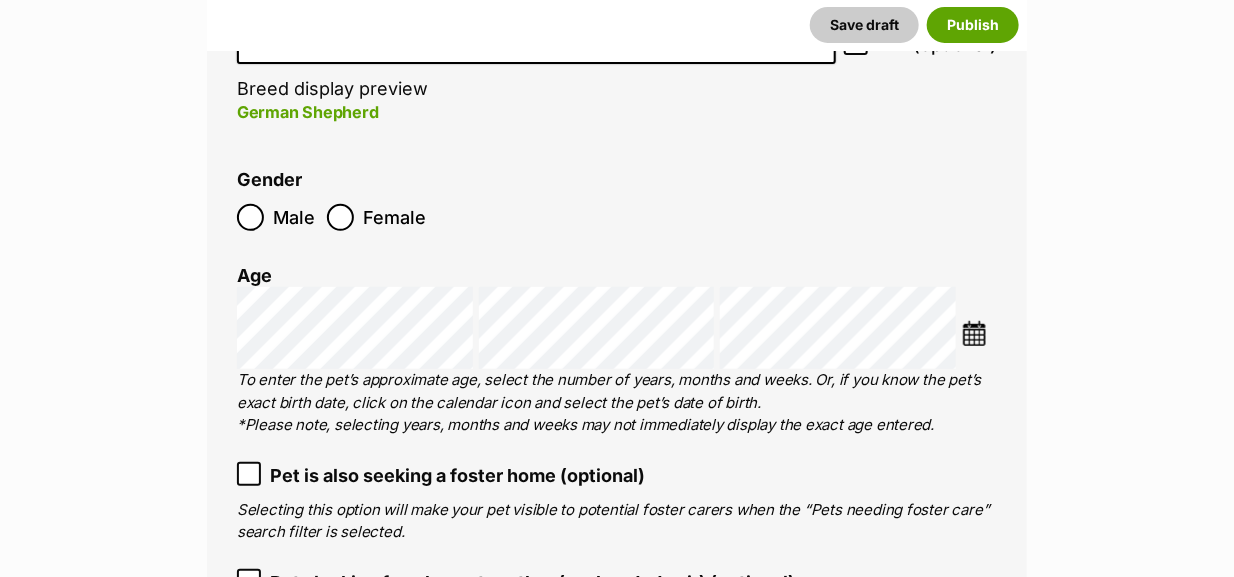 click at bounding box center (974, 333) 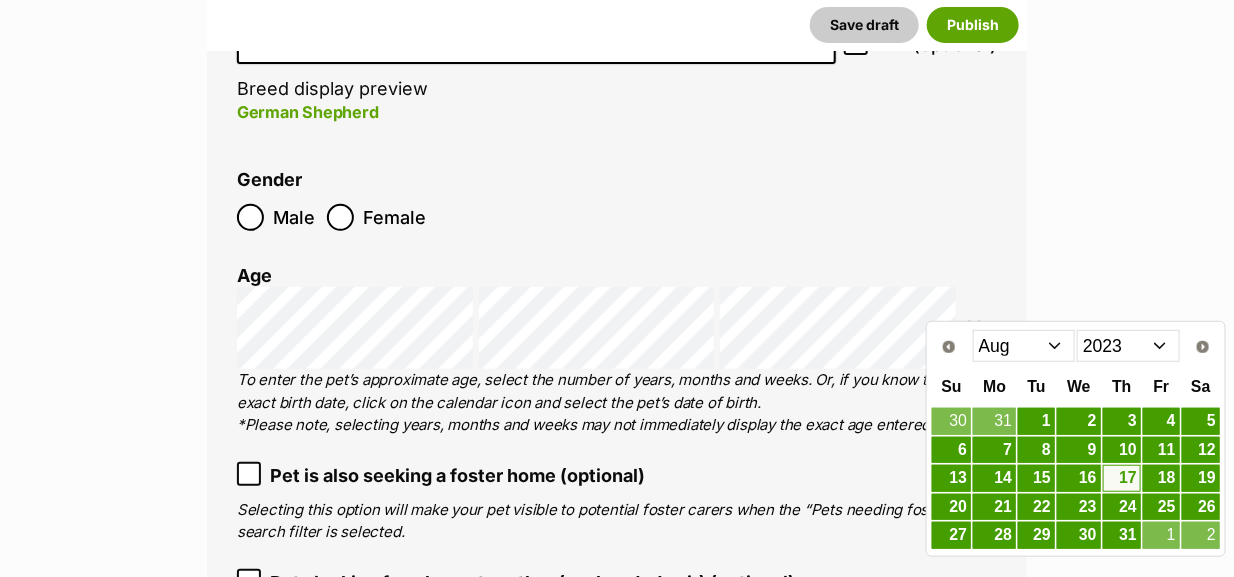 click on "Jan Feb Mar Apr May Jun Jul Aug Sep Oct Nov Dec" at bounding box center [1024, 346] 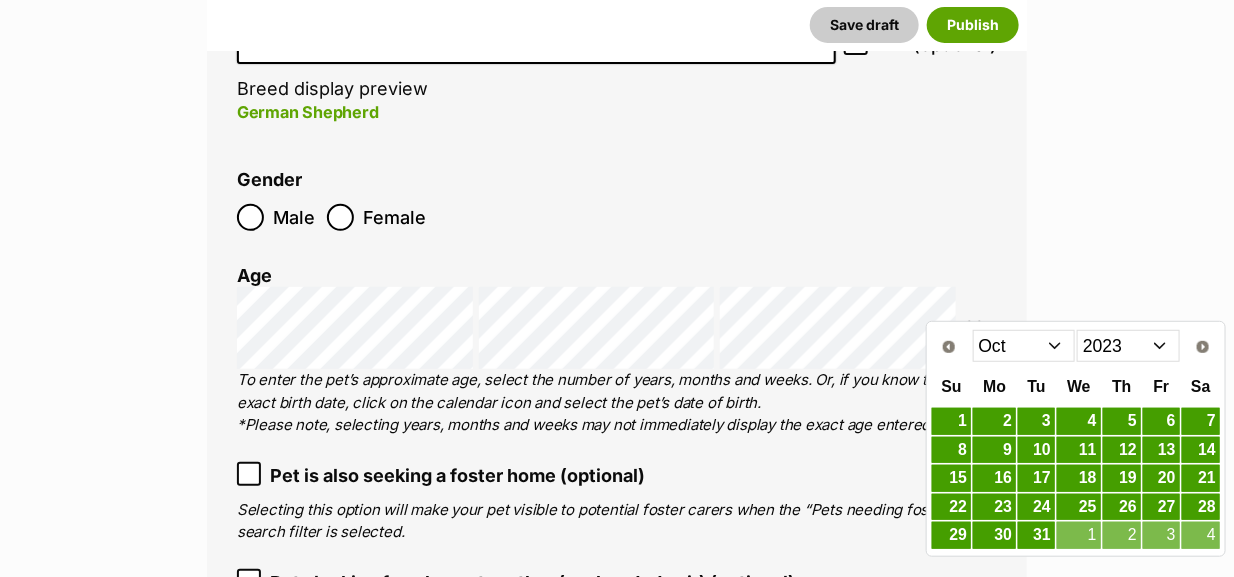 click on "2013 2014 2015 2016 2017 2018 2019 2020 2021 2022 2023 2024 2025" at bounding box center (1128, 346) 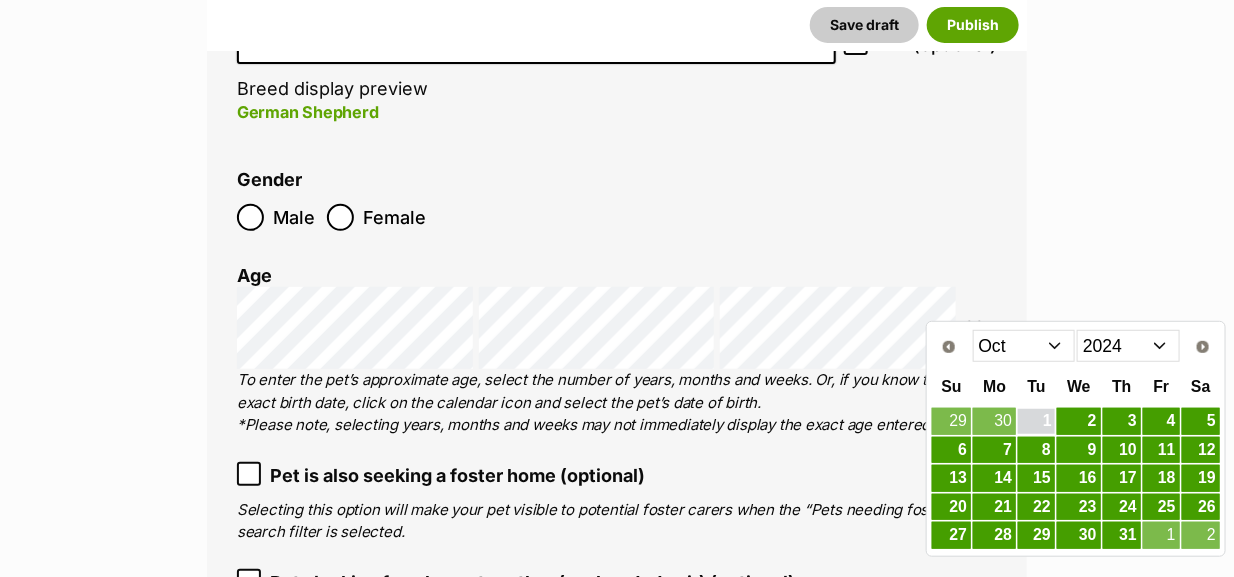 click on "1" at bounding box center (1036, 421) 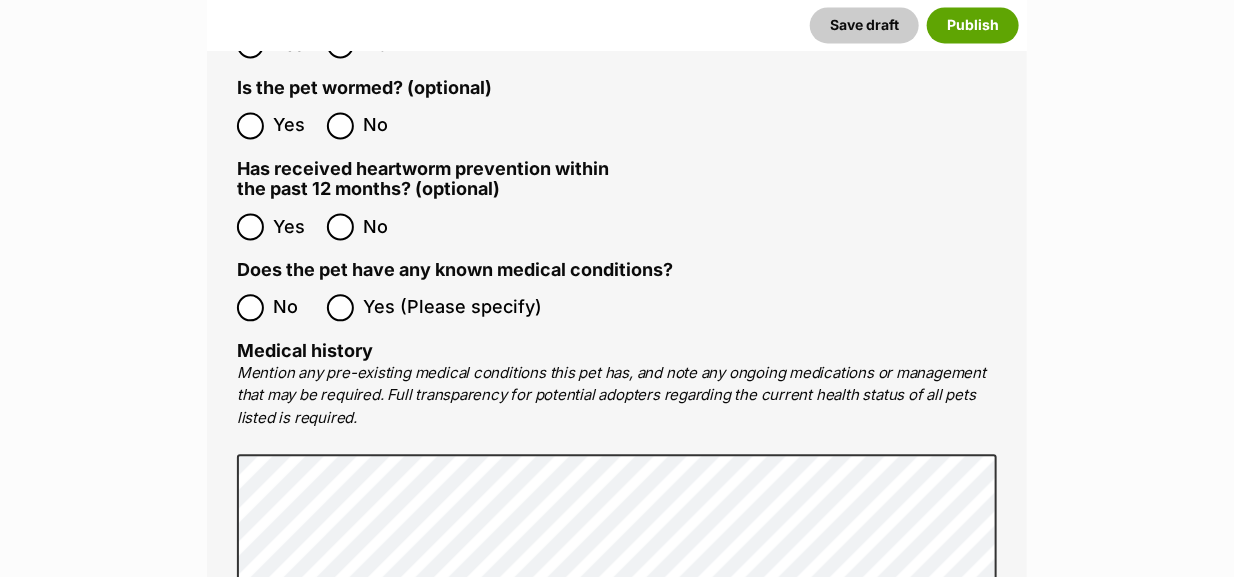 scroll, scrollTop: 4072, scrollLeft: 0, axis: vertical 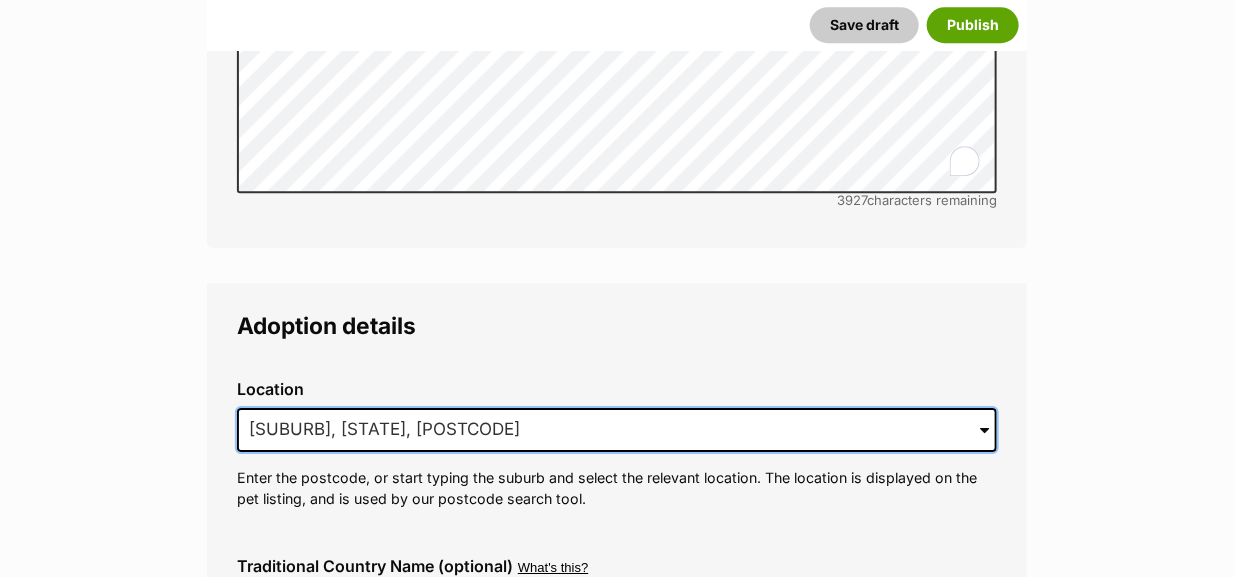 click on "East Kurrajong, NSW, 2758" at bounding box center (617, 430) 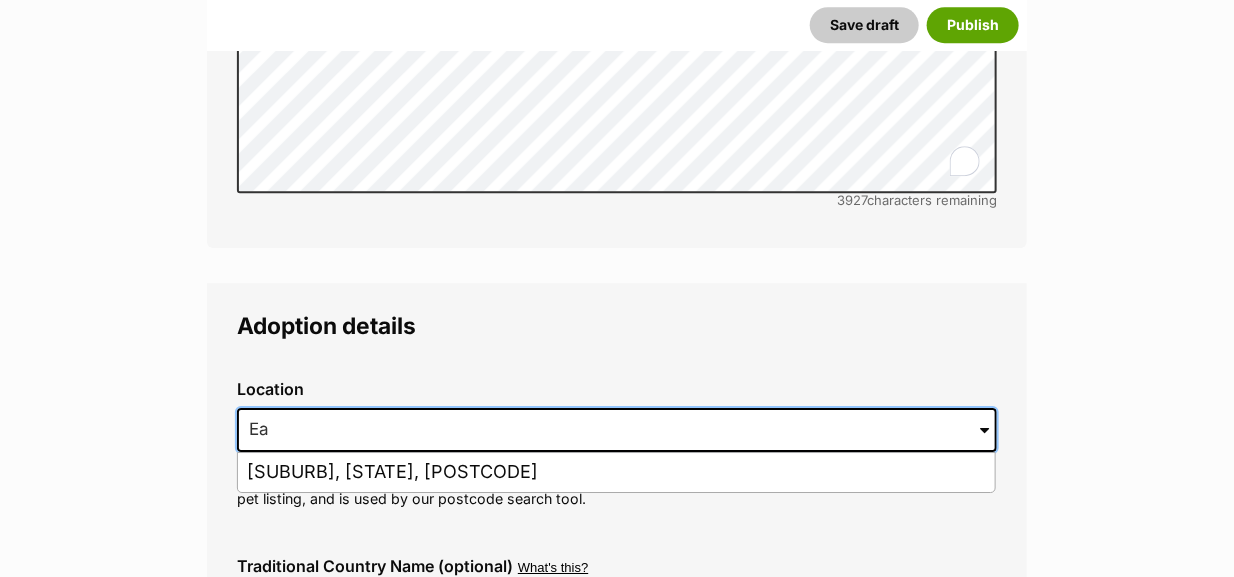 type on "E" 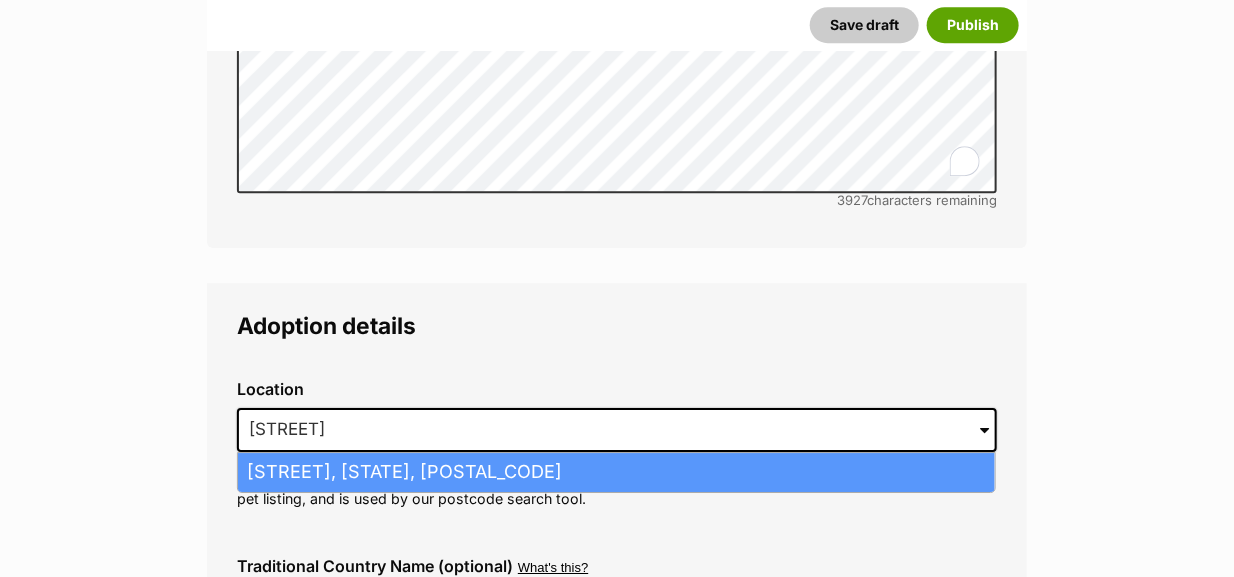 click on "Willow Tree, New South Wales, 2339" at bounding box center (616, 472) 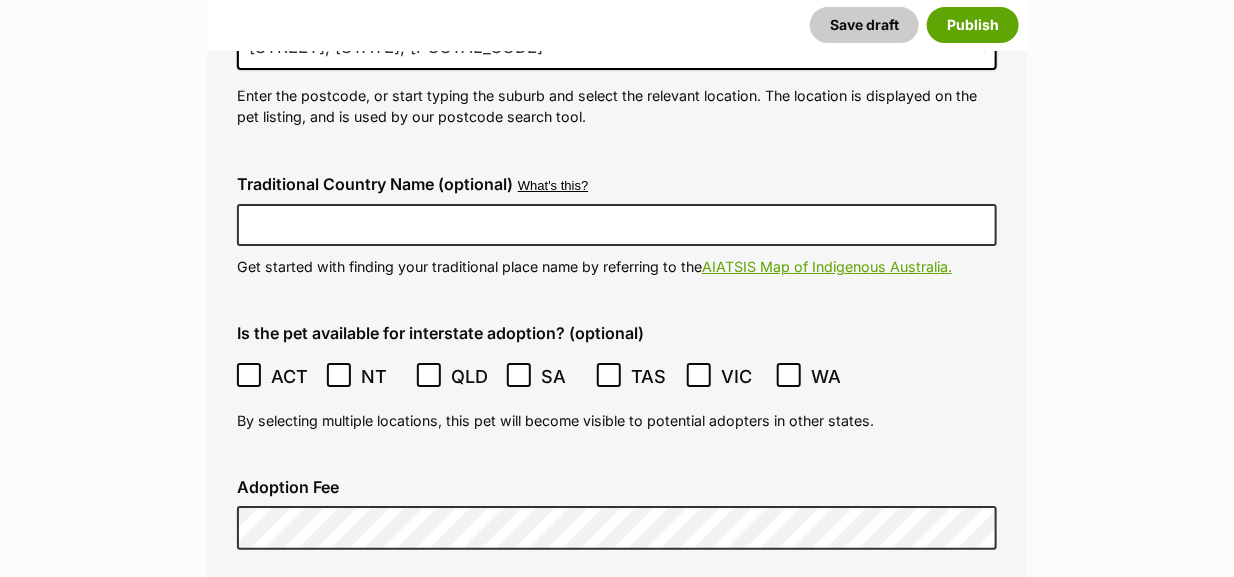 scroll, scrollTop: 5071, scrollLeft: 0, axis: vertical 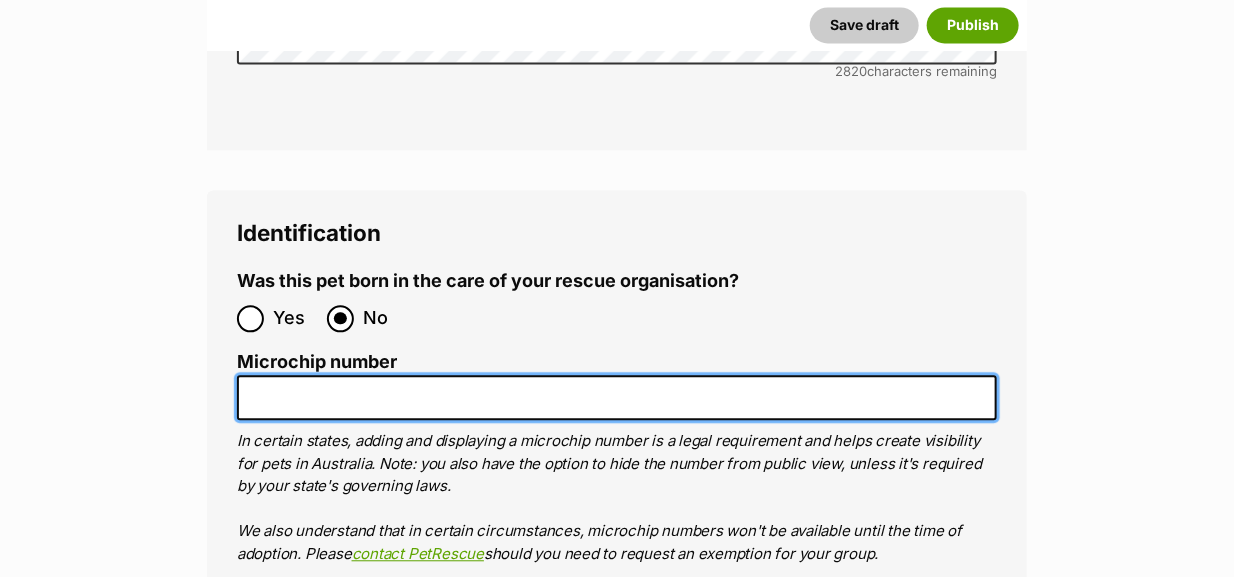 click on "Microchip number" at bounding box center [617, 397] 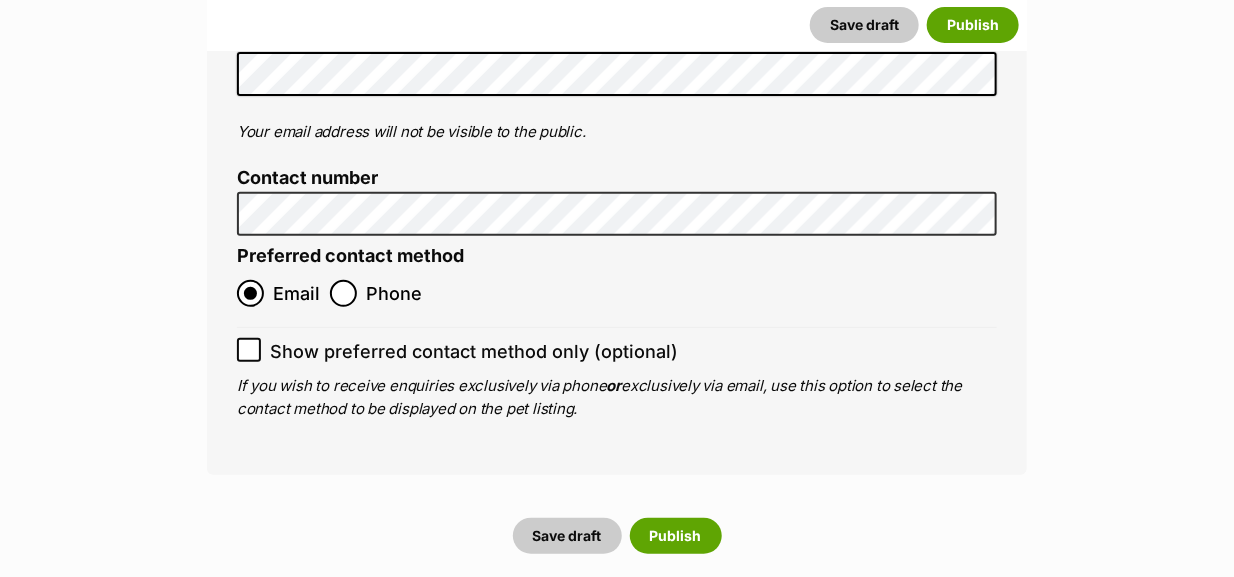 scroll, scrollTop: 8072, scrollLeft: 0, axis: vertical 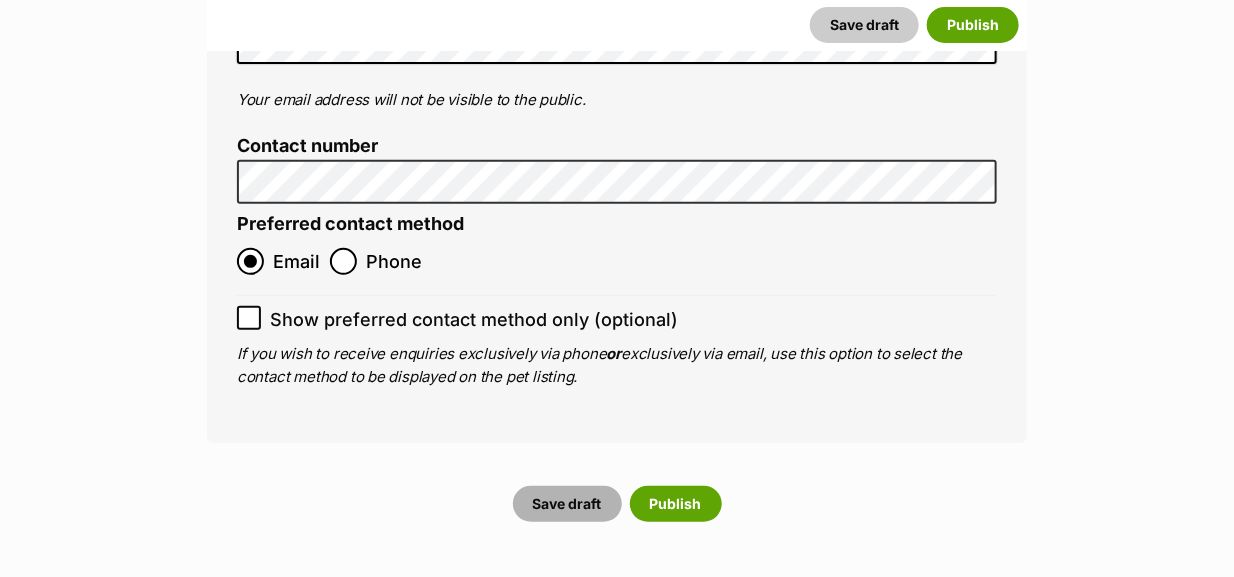 type on "991003002915493" 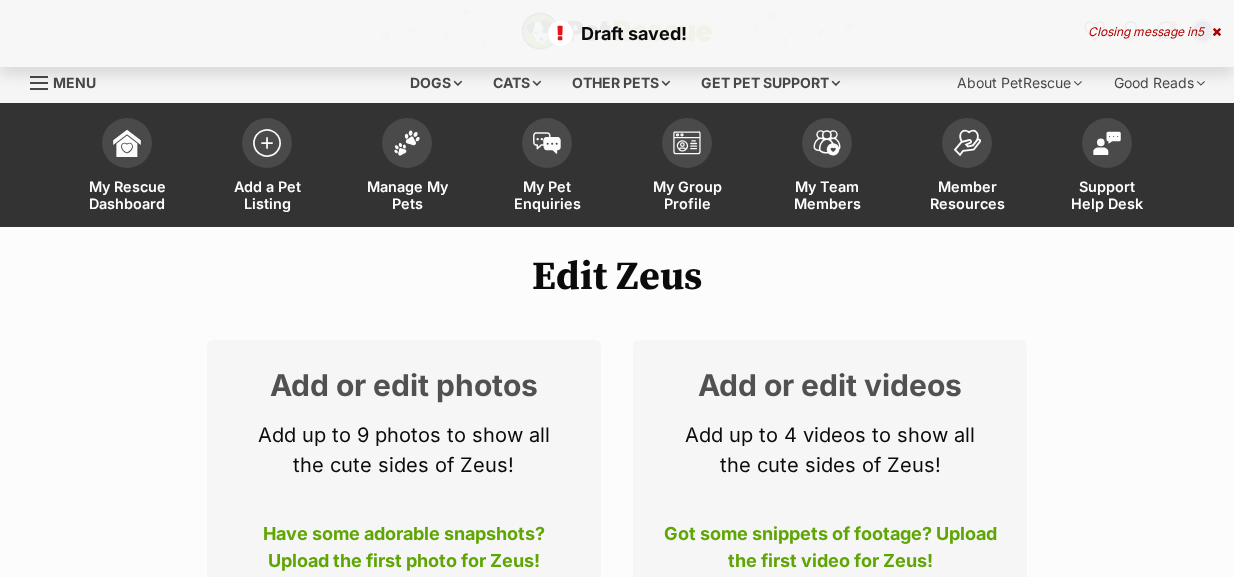 scroll, scrollTop: 0, scrollLeft: 0, axis: both 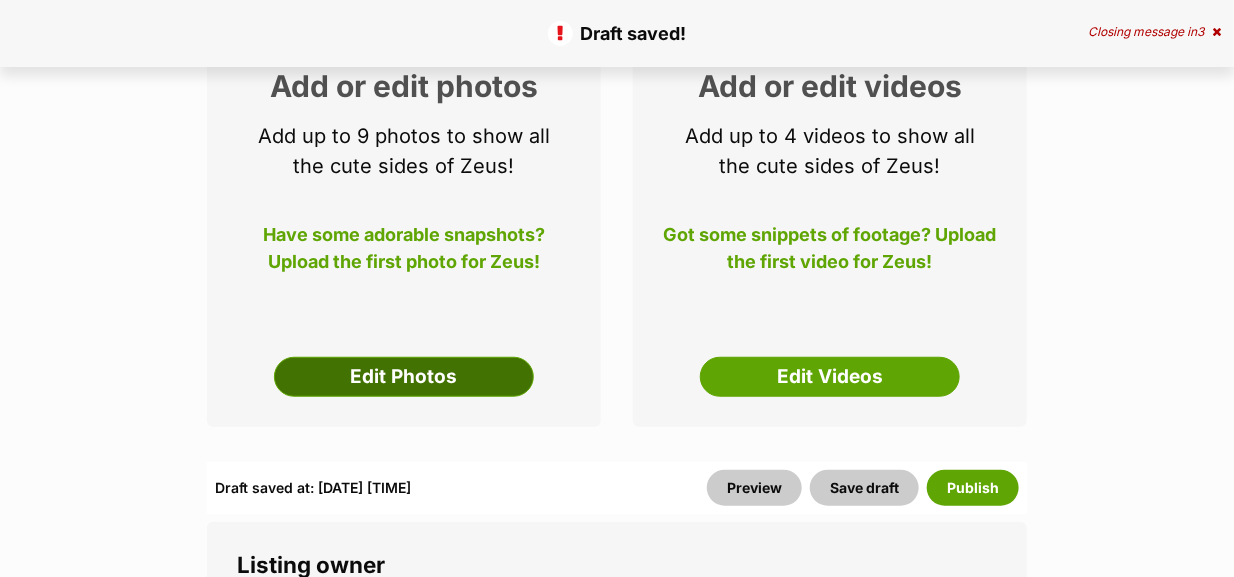 click on "Edit Photos" at bounding box center [404, 377] 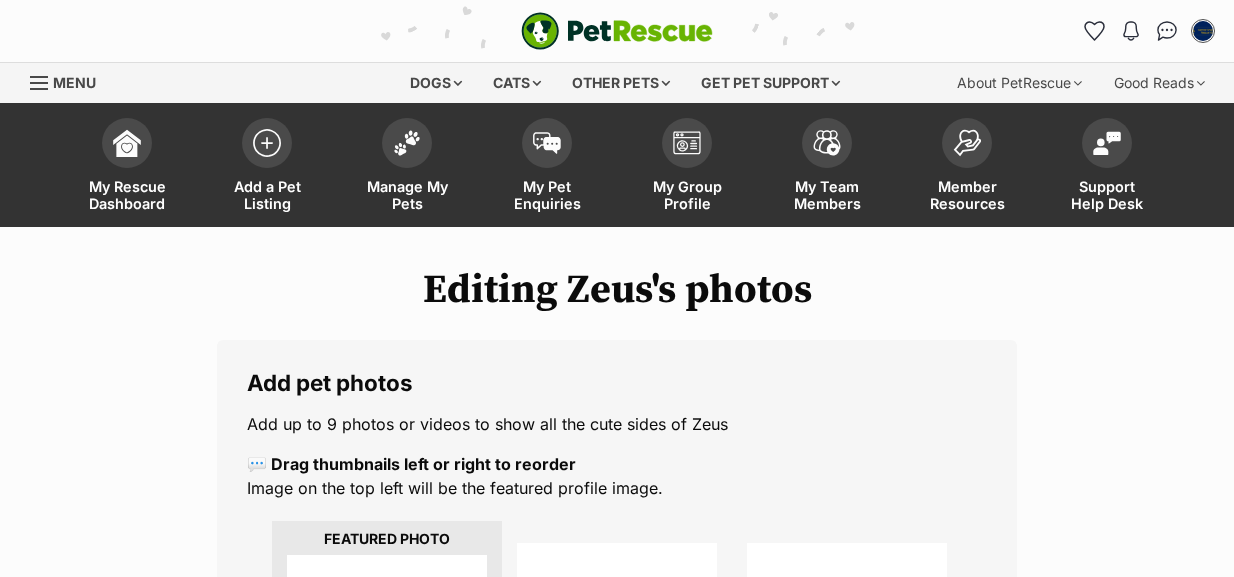 scroll, scrollTop: 0, scrollLeft: 0, axis: both 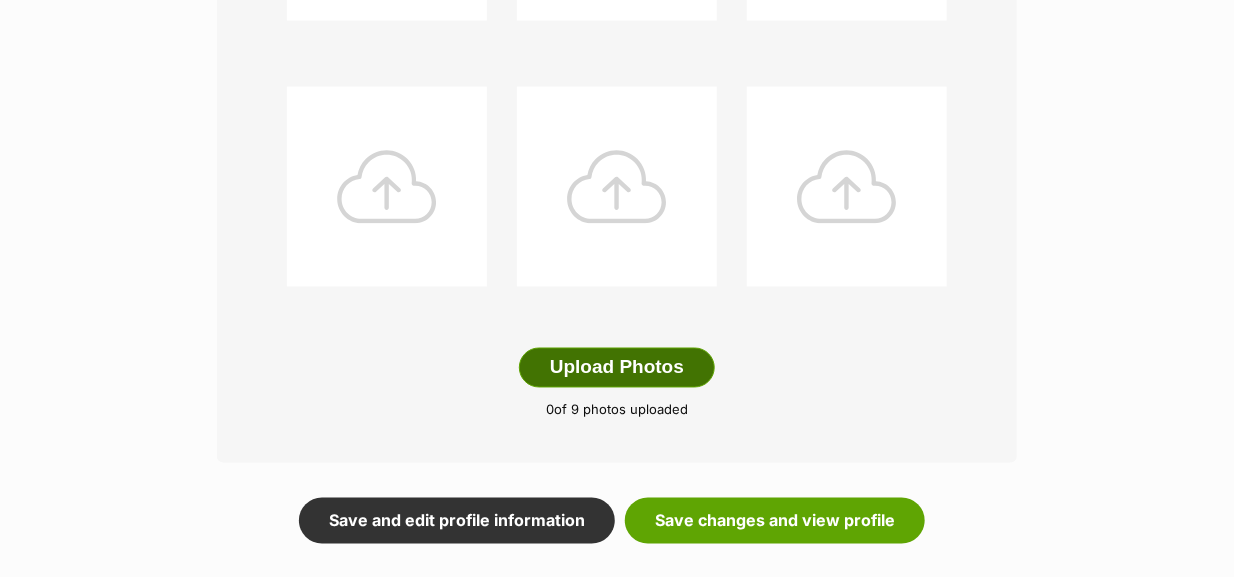 click on "Upload Photos" at bounding box center [617, 368] 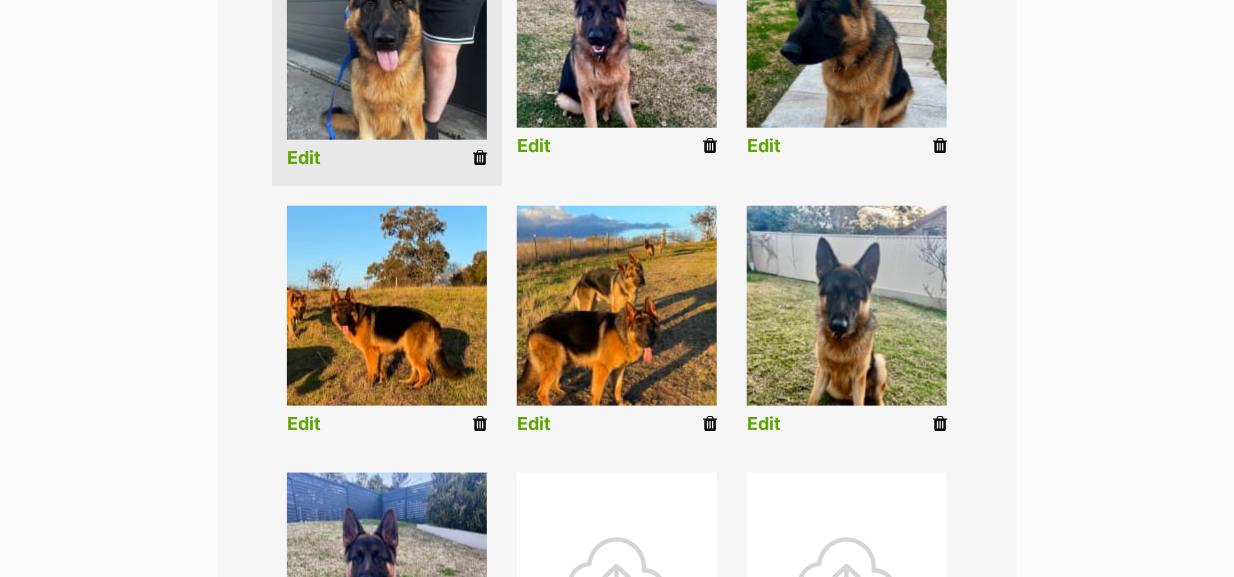 scroll, scrollTop: 502, scrollLeft: 0, axis: vertical 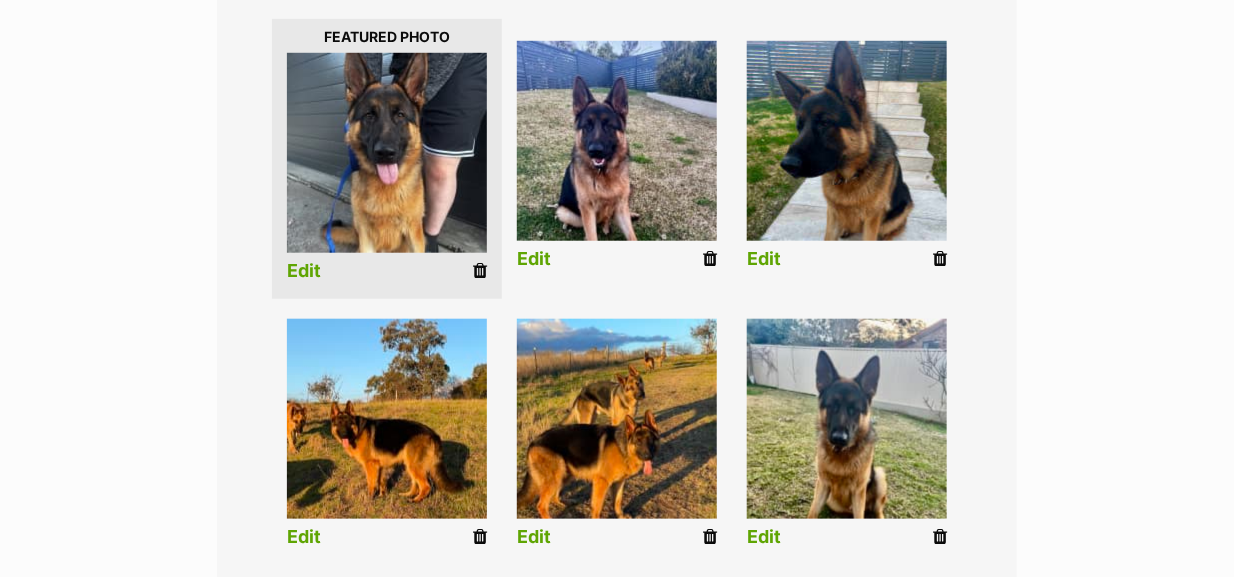 click on "Edit" at bounding box center (304, 271) 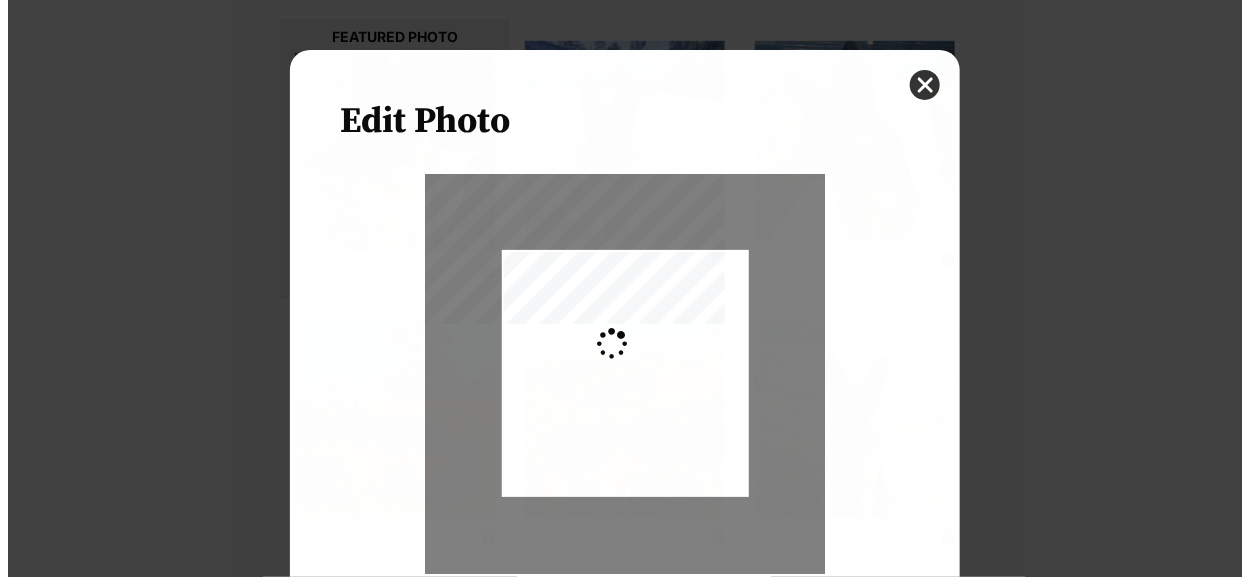 scroll, scrollTop: 0, scrollLeft: 0, axis: both 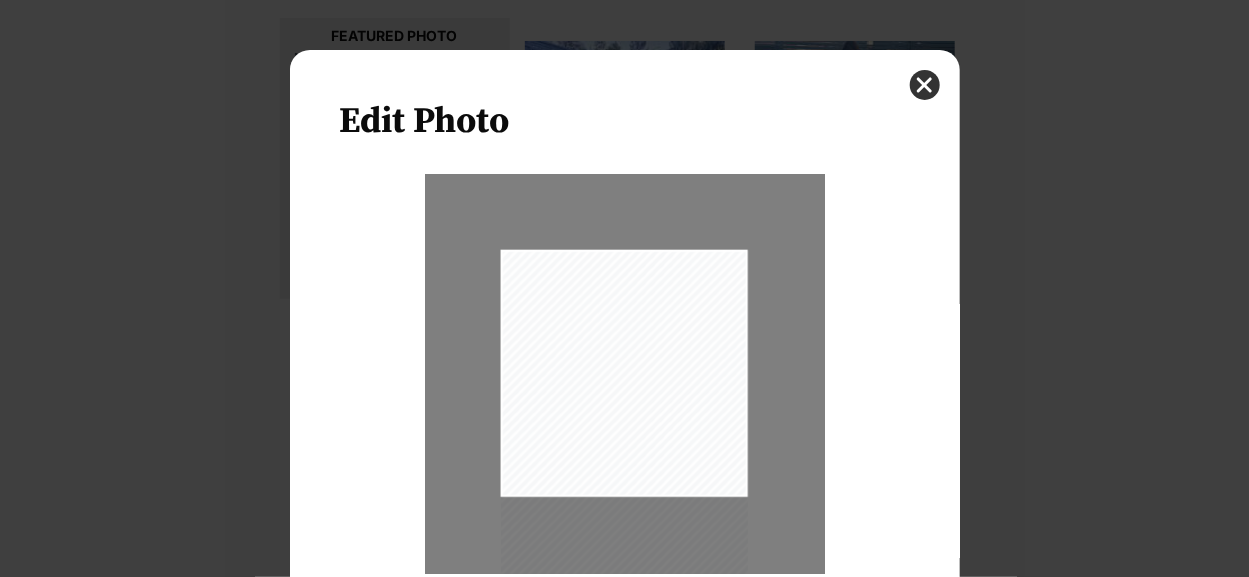 drag, startPoint x: 548, startPoint y: 379, endPoint x: 543, endPoint y: 445, distance: 66.189125 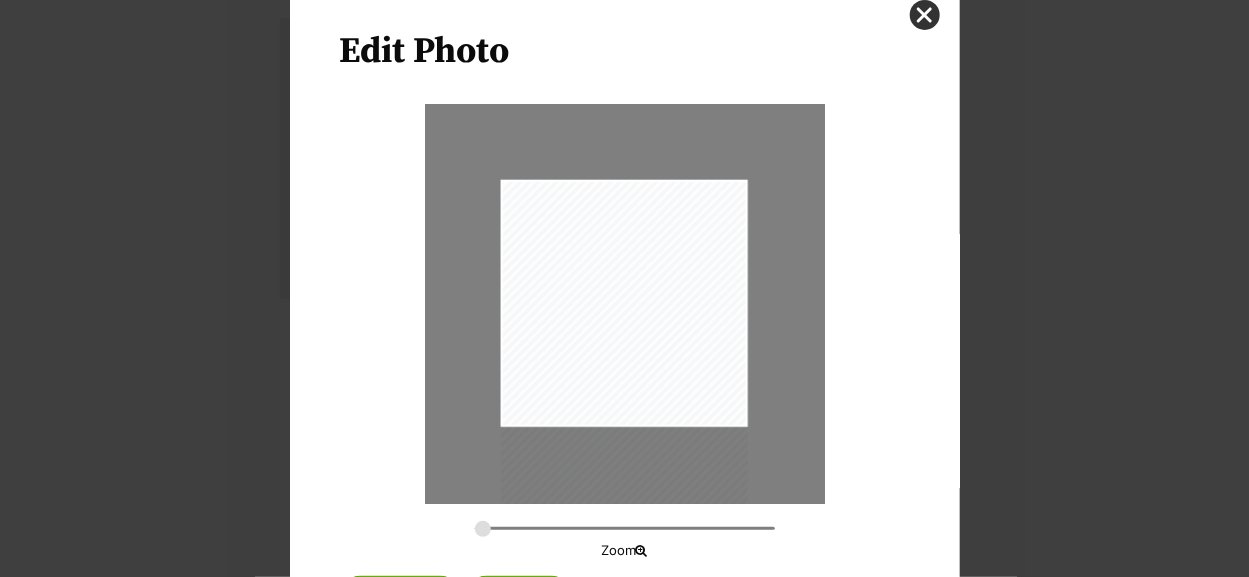 scroll, scrollTop: 167, scrollLeft: 0, axis: vertical 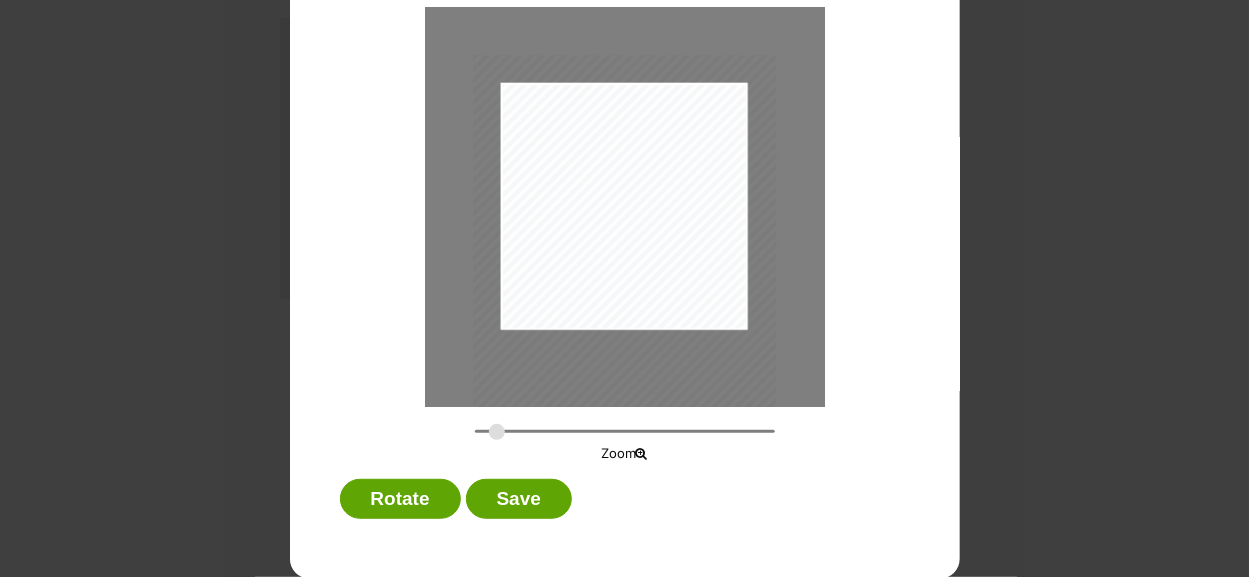 drag, startPoint x: 472, startPoint y: 432, endPoint x: 489, endPoint y: 431, distance: 17.029387 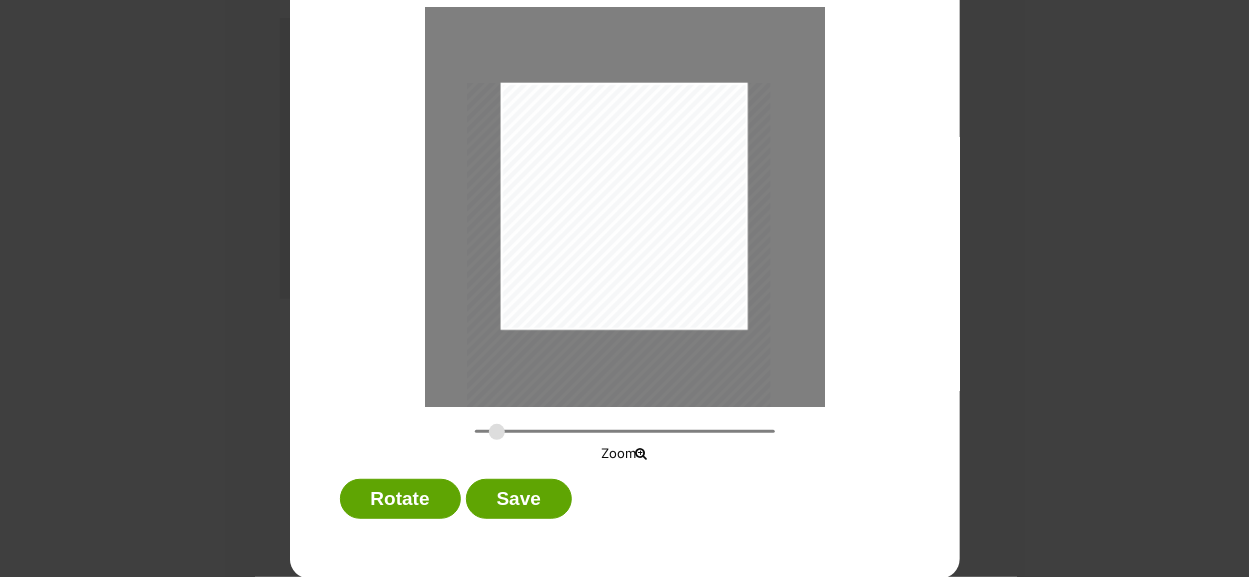 drag, startPoint x: 573, startPoint y: 279, endPoint x: 567, endPoint y: 348, distance: 69.260376 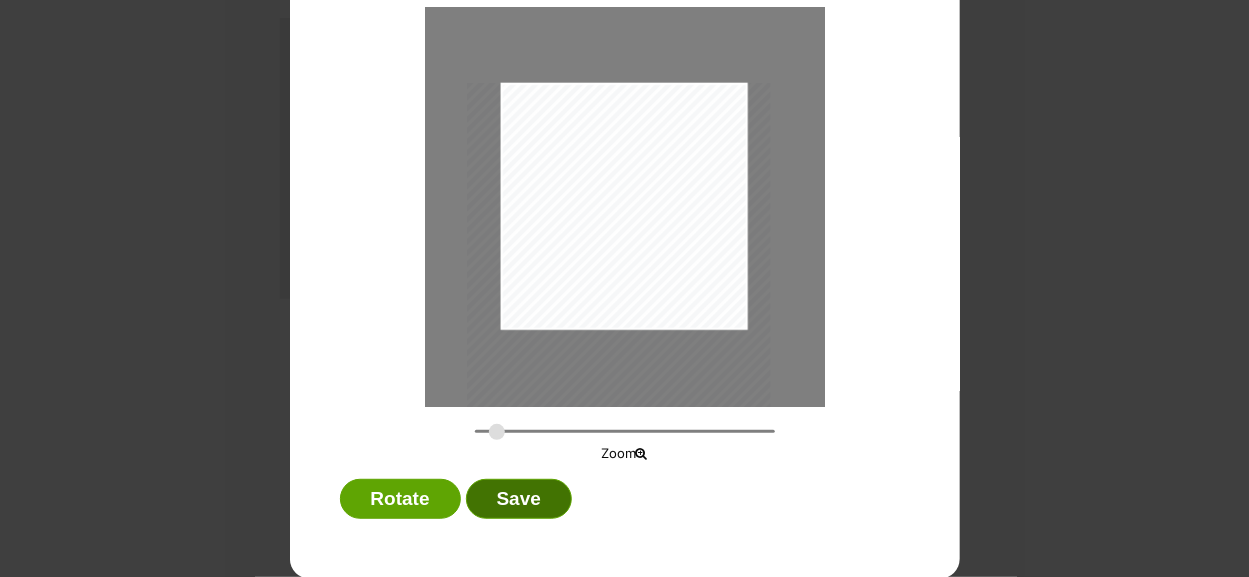 click on "Save" at bounding box center (519, 499) 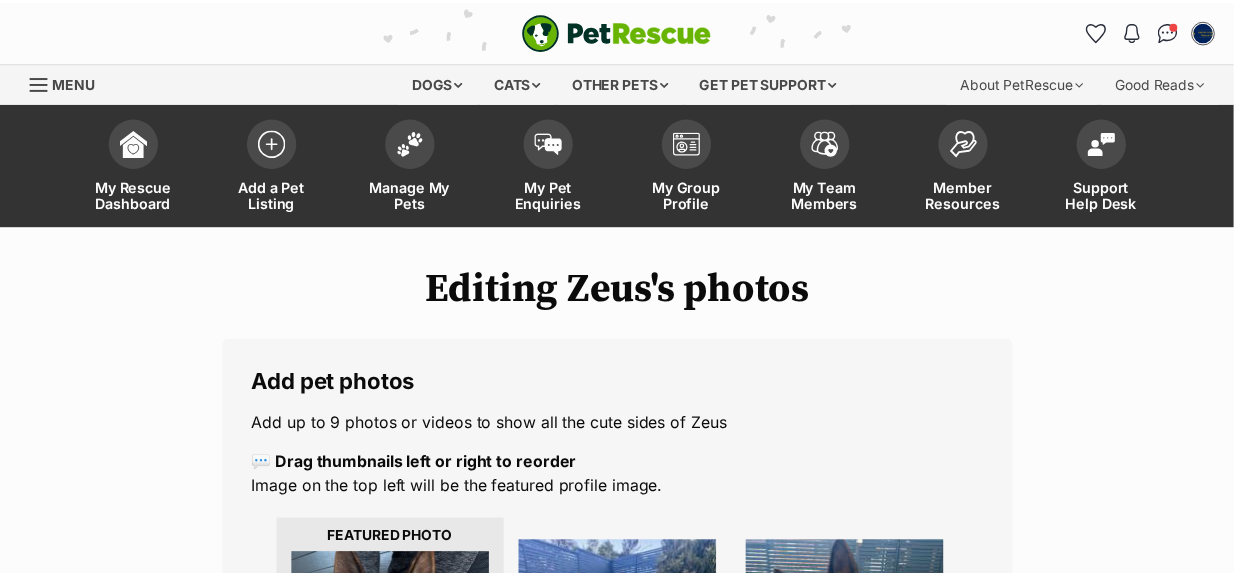scroll, scrollTop: 502, scrollLeft: 0, axis: vertical 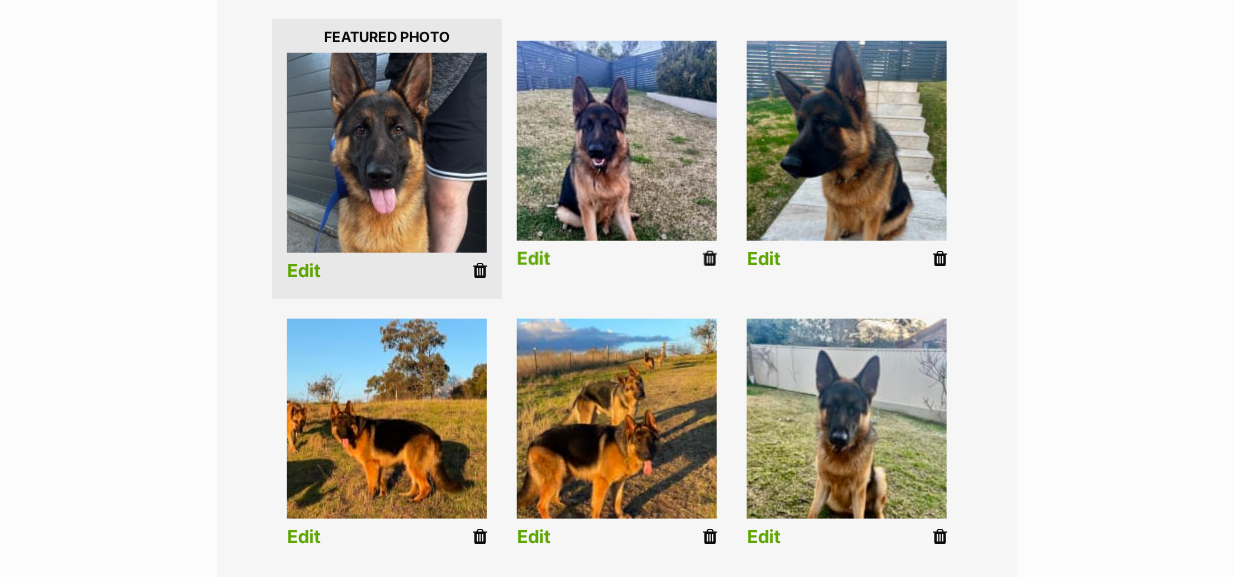 click on "Edit" at bounding box center (534, 259) 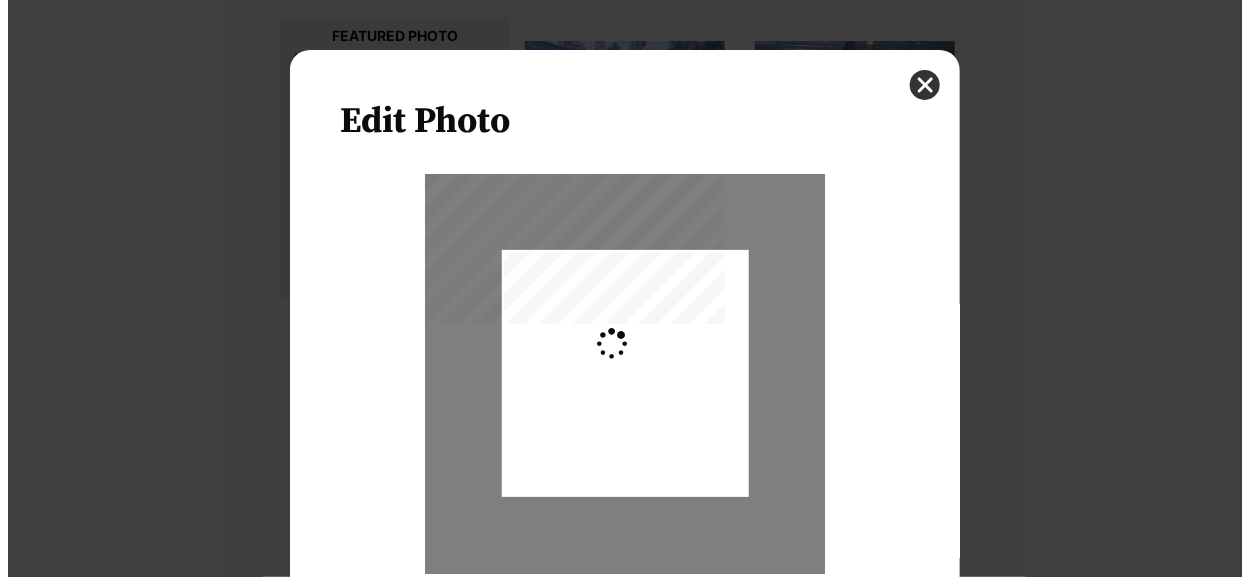 scroll, scrollTop: 0, scrollLeft: 0, axis: both 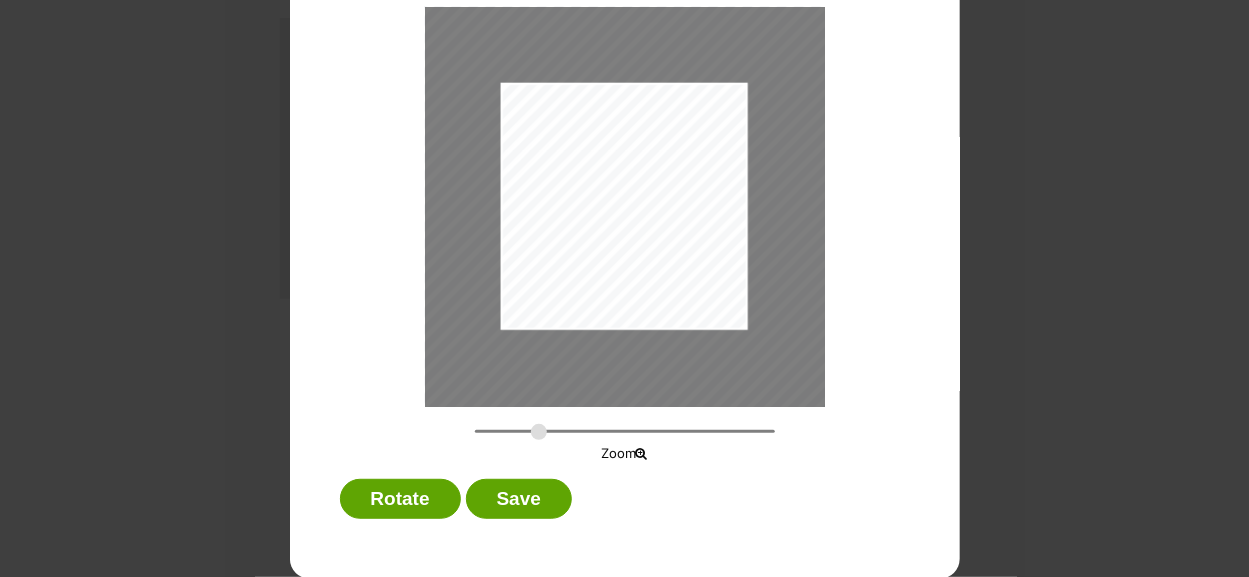 drag, startPoint x: 472, startPoint y: 429, endPoint x: 532, endPoint y: 431, distance: 60.033325 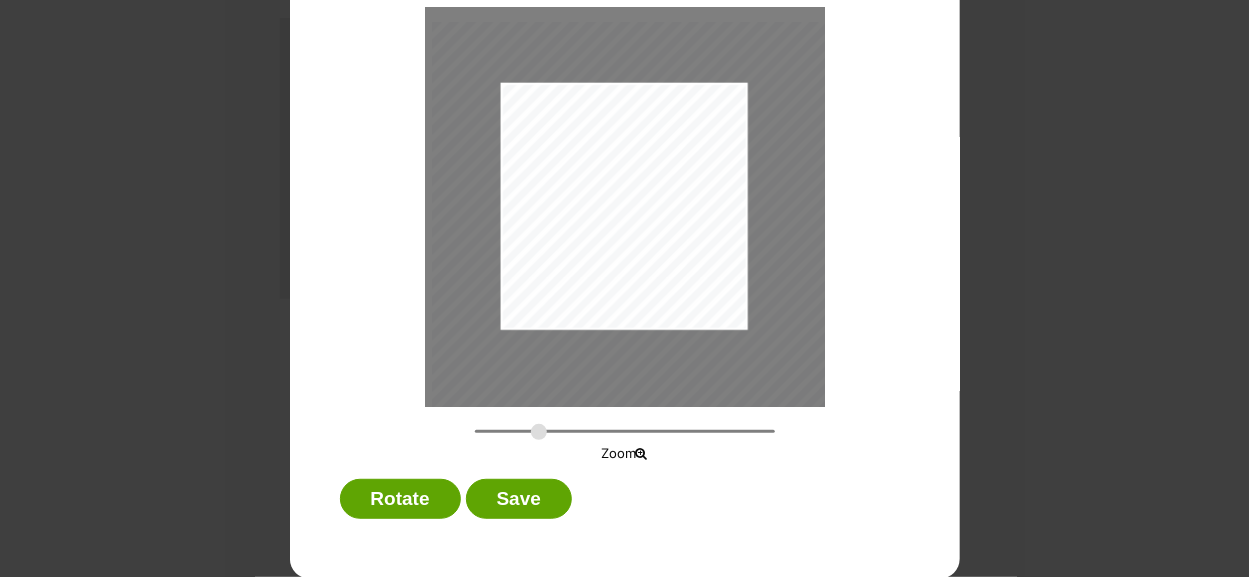 drag, startPoint x: 597, startPoint y: 188, endPoint x: 638, endPoint y: 315, distance: 133.45412 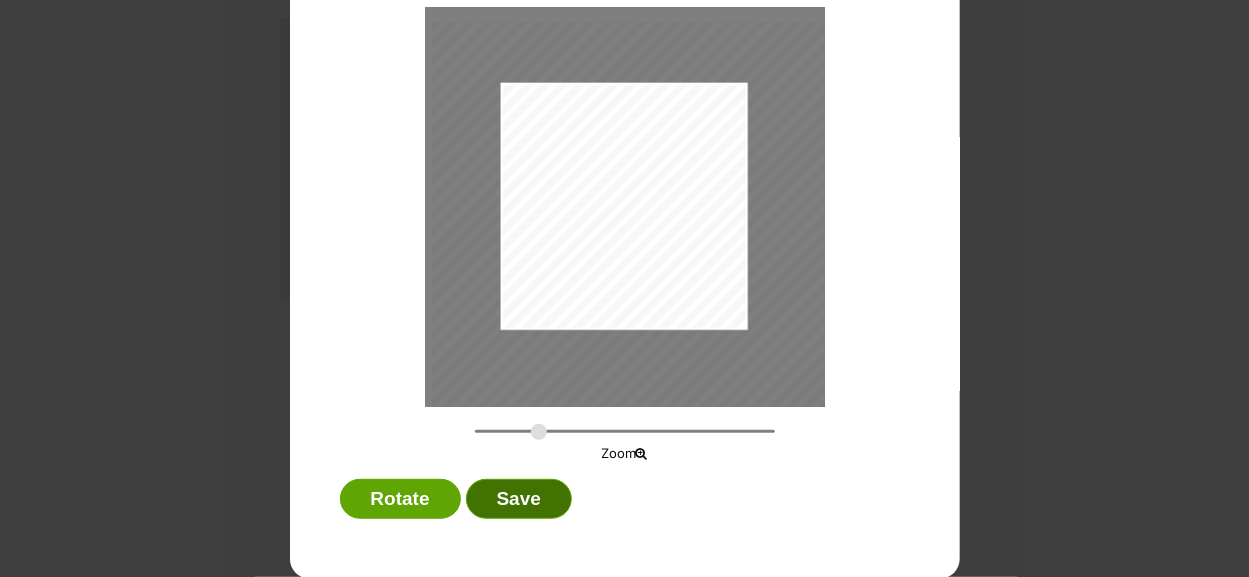 click on "Save" at bounding box center (519, 499) 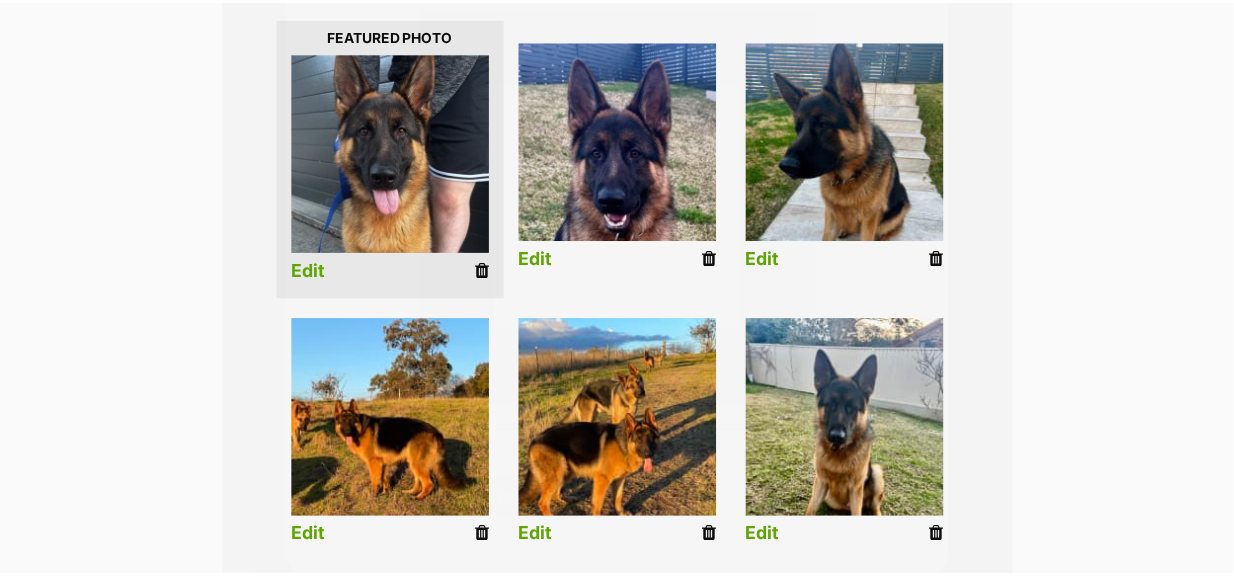 scroll, scrollTop: 502, scrollLeft: 0, axis: vertical 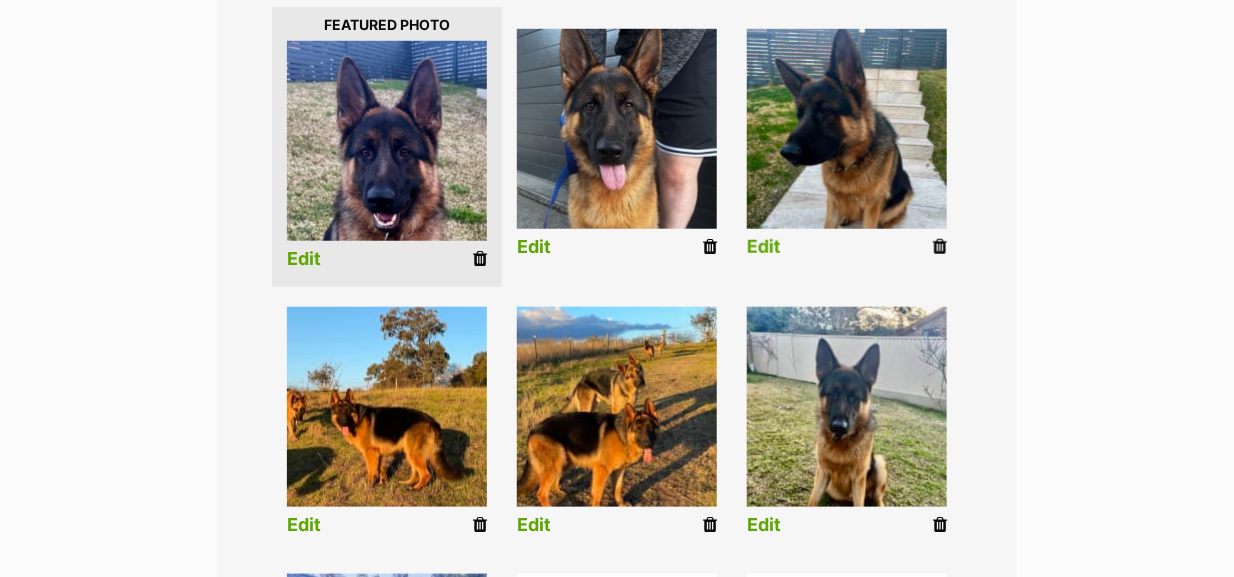 click on "Edit" at bounding box center [764, 247] 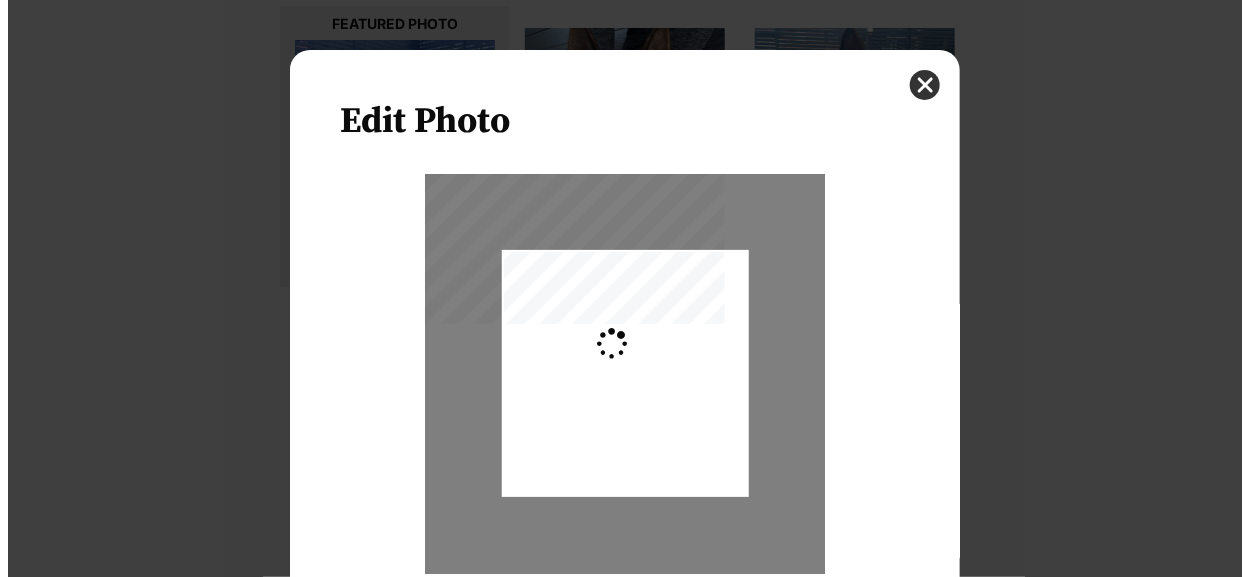 scroll, scrollTop: 0, scrollLeft: 0, axis: both 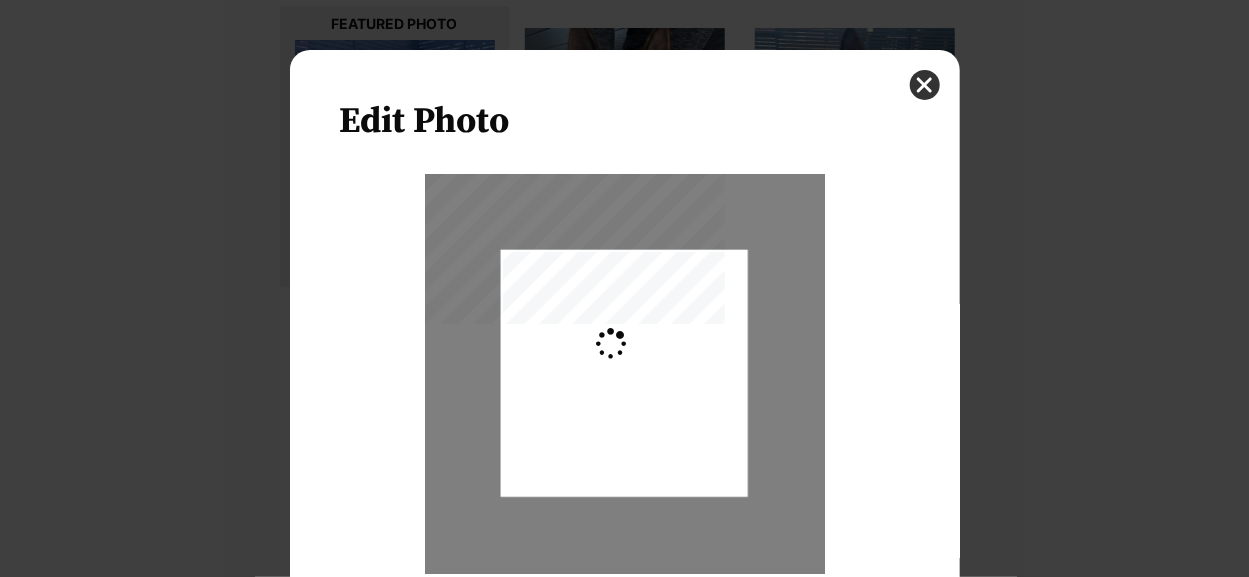 type on "0.2744" 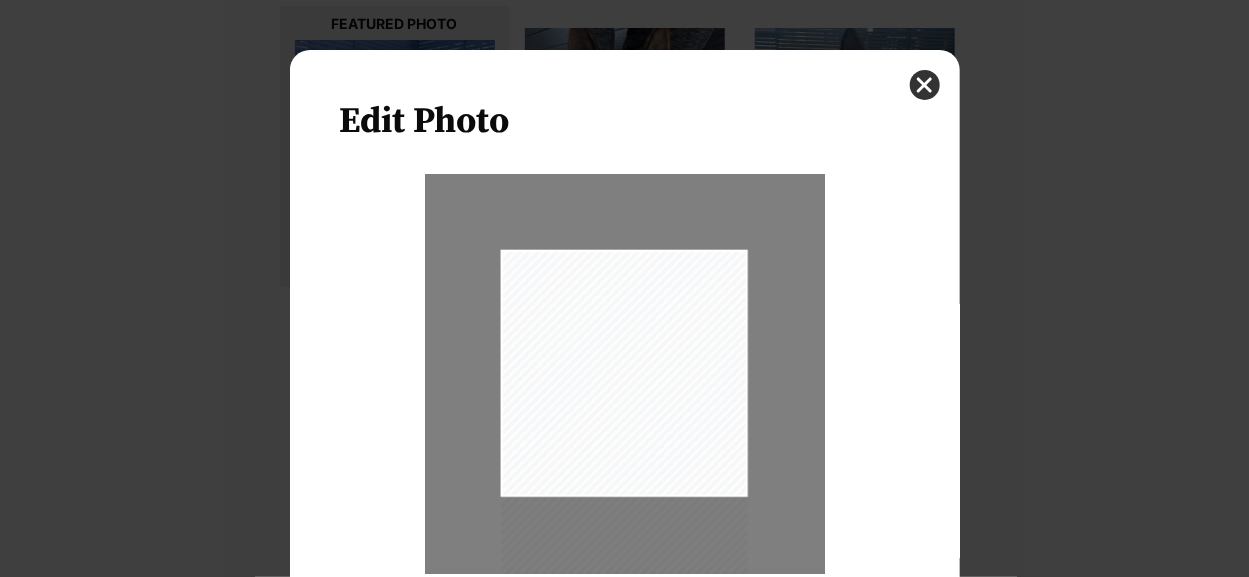 drag, startPoint x: 627, startPoint y: 359, endPoint x: 640, endPoint y: 425, distance: 67.26812 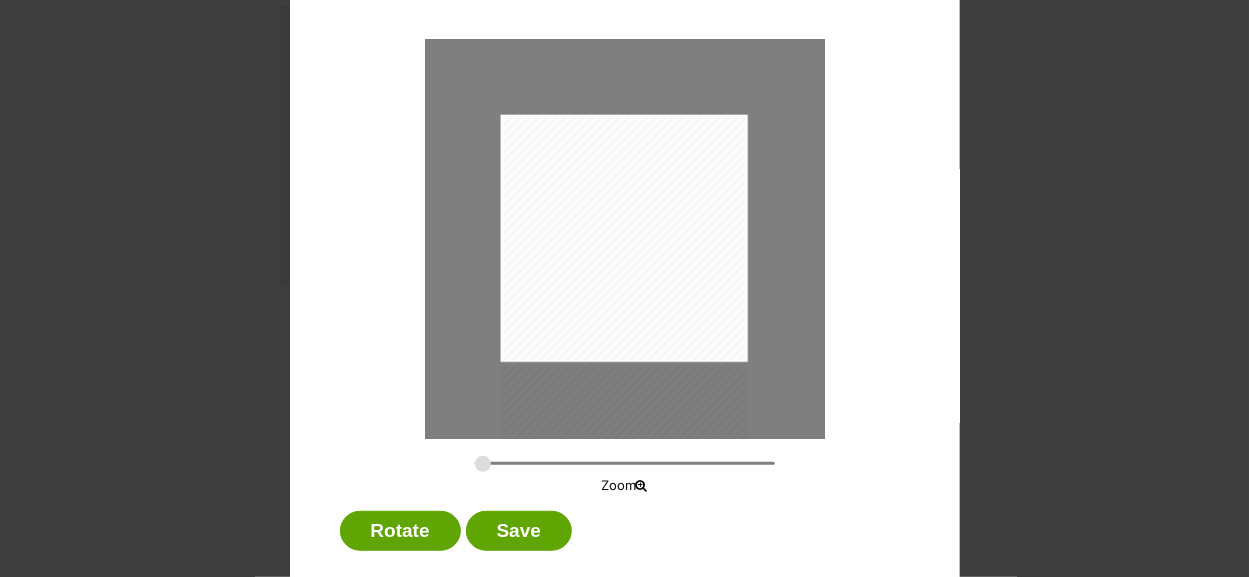 scroll, scrollTop: 167, scrollLeft: 0, axis: vertical 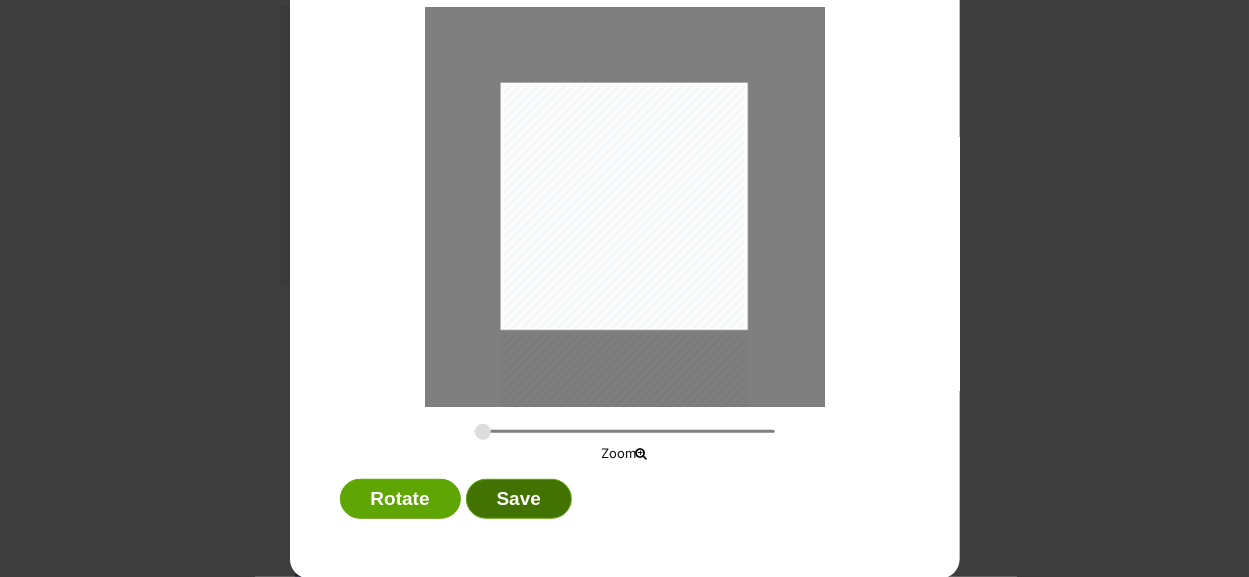 click on "Save" at bounding box center [519, 499] 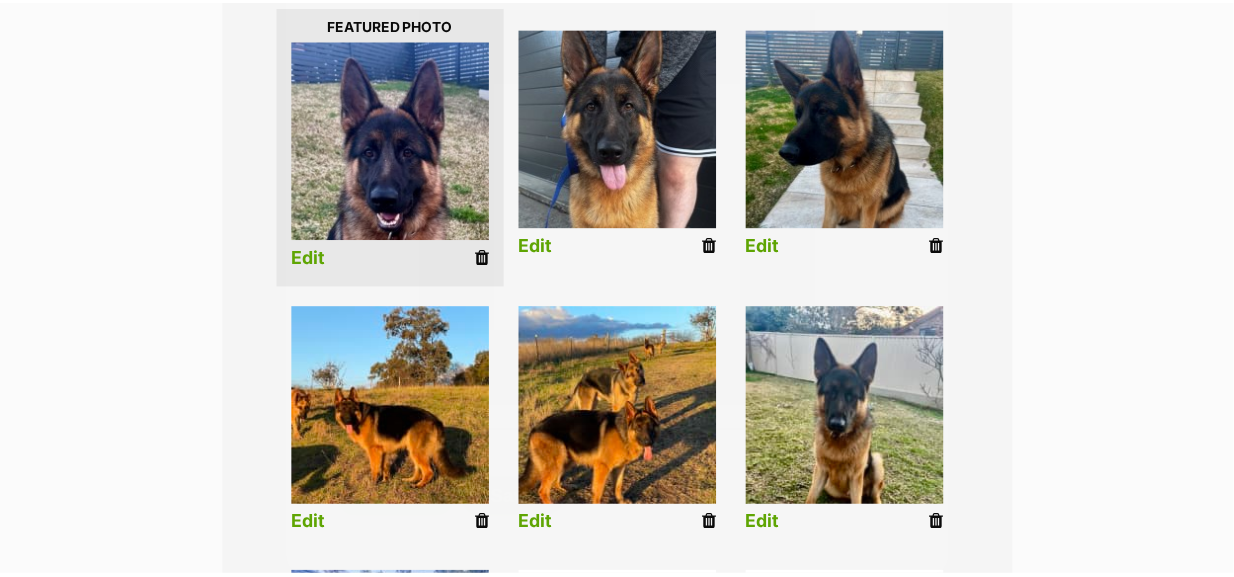 scroll, scrollTop: 513, scrollLeft: 0, axis: vertical 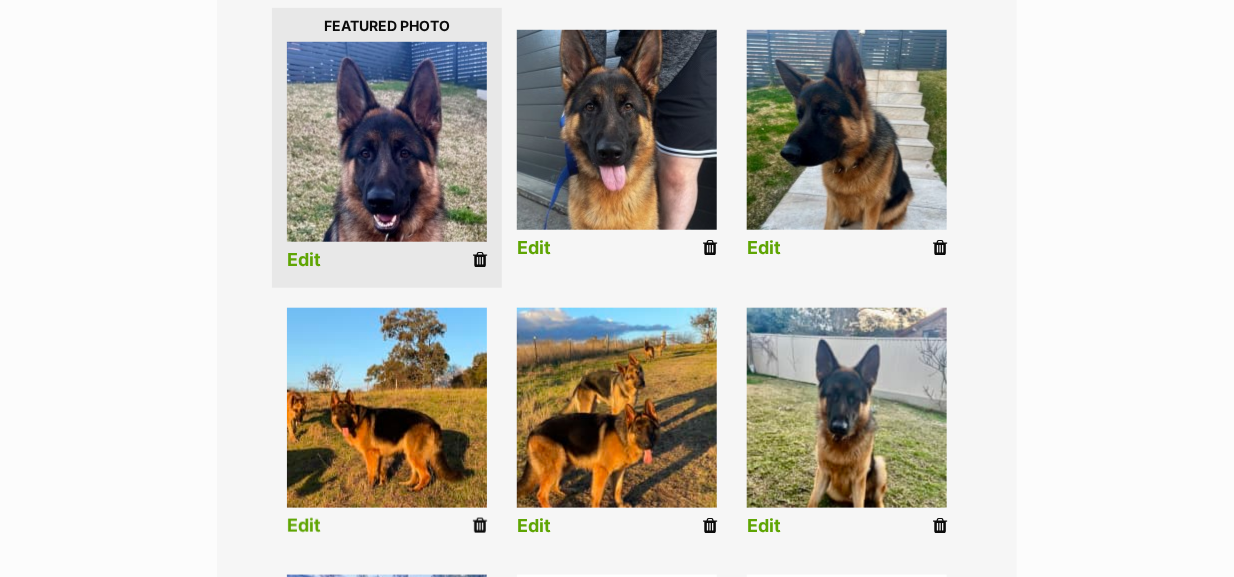 click on "Edit" at bounding box center (304, 526) 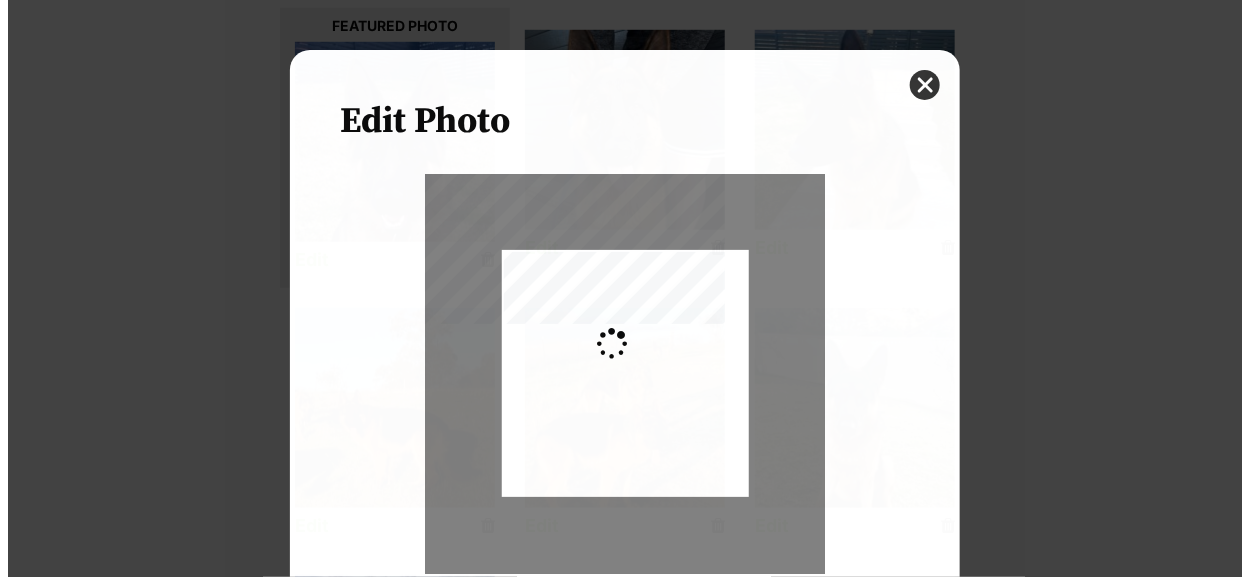 scroll, scrollTop: 0, scrollLeft: 0, axis: both 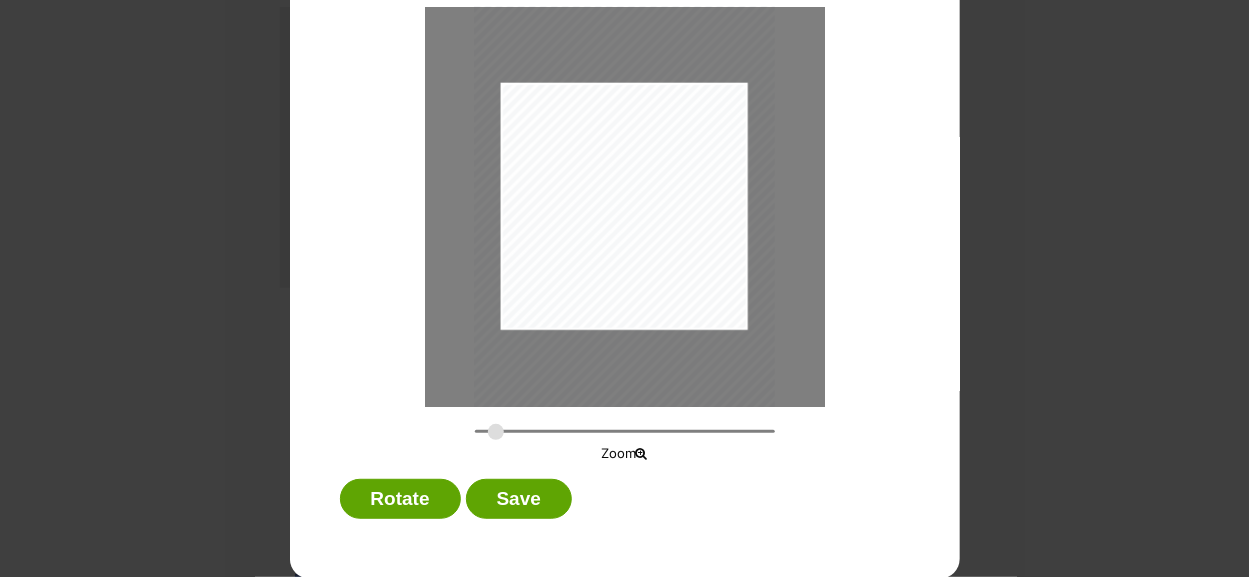 drag, startPoint x: 474, startPoint y: 424, endPoint x: 489, endPoint y: 424, distance: 15 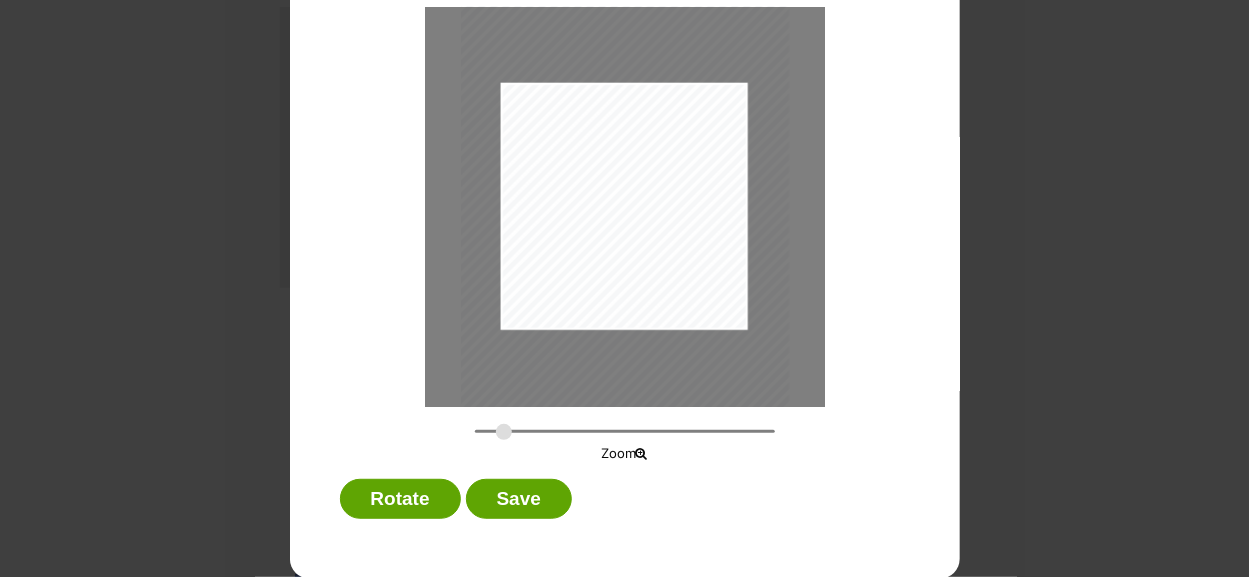 type on "0.3651" 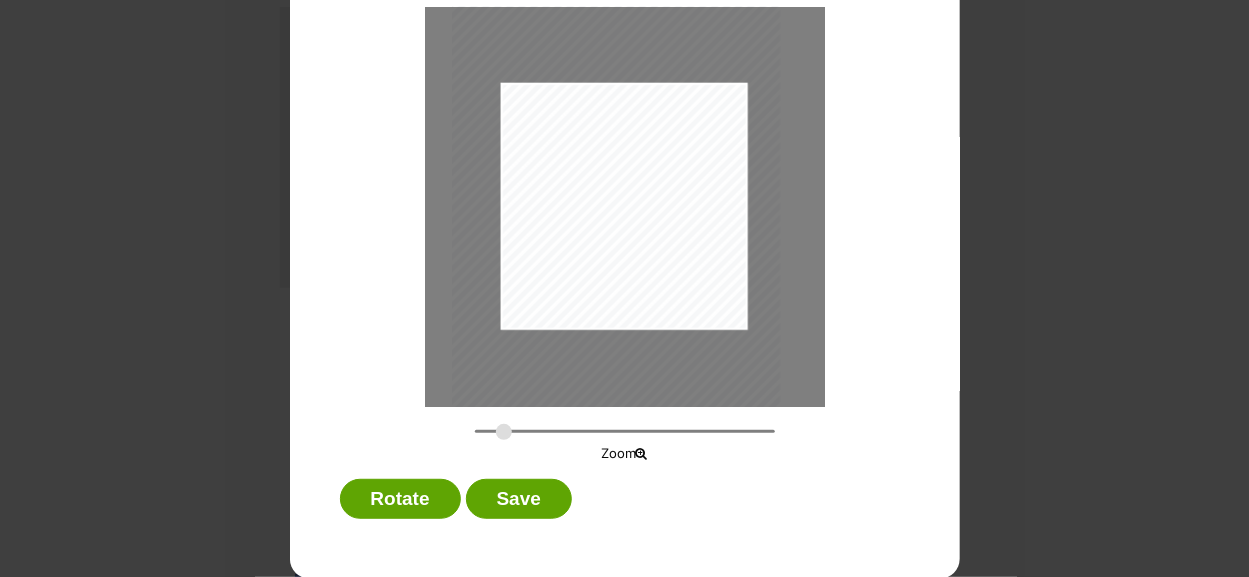 click at bounding box center [615, 208] 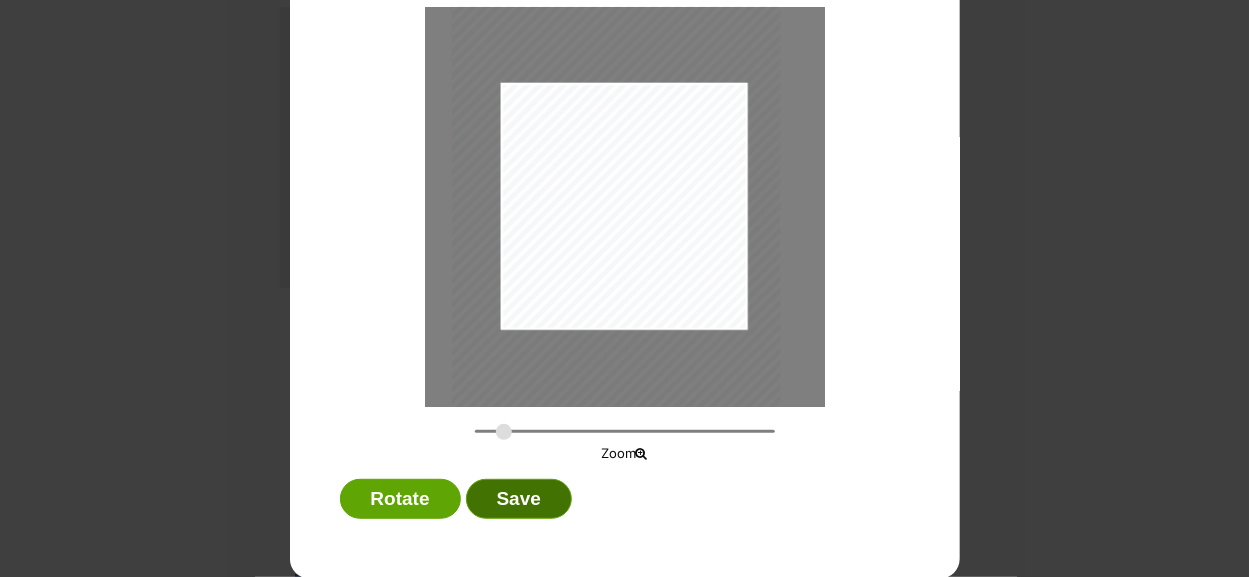 click on "Save" at bounding box center [519, 499] 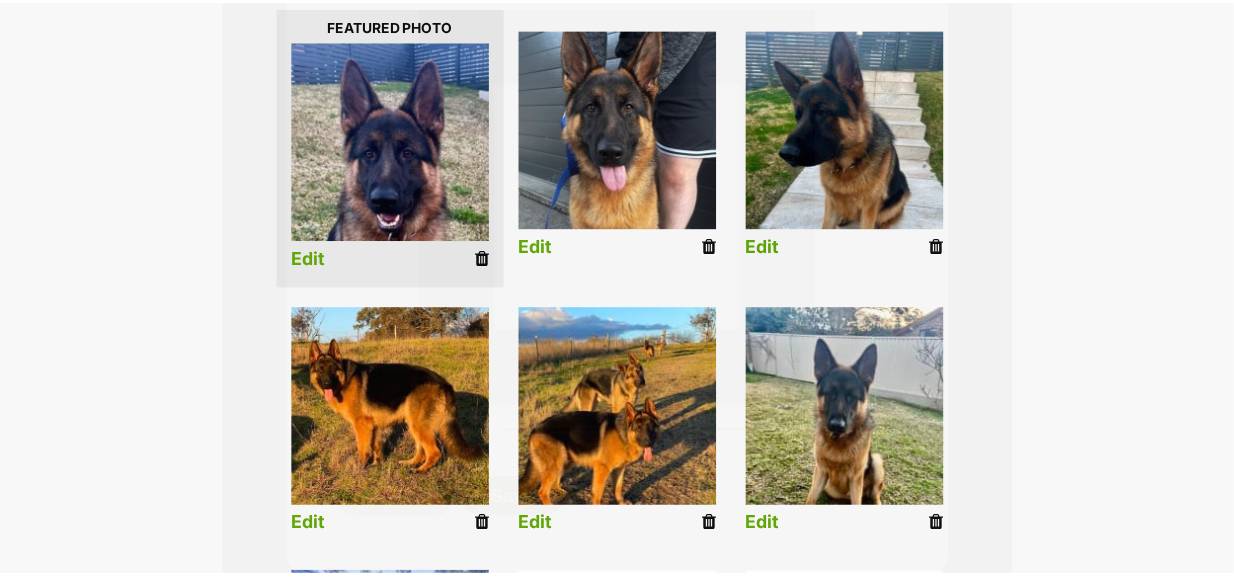 scroll, scrollTop: 513, scrollLeft: 0, axis: vertical 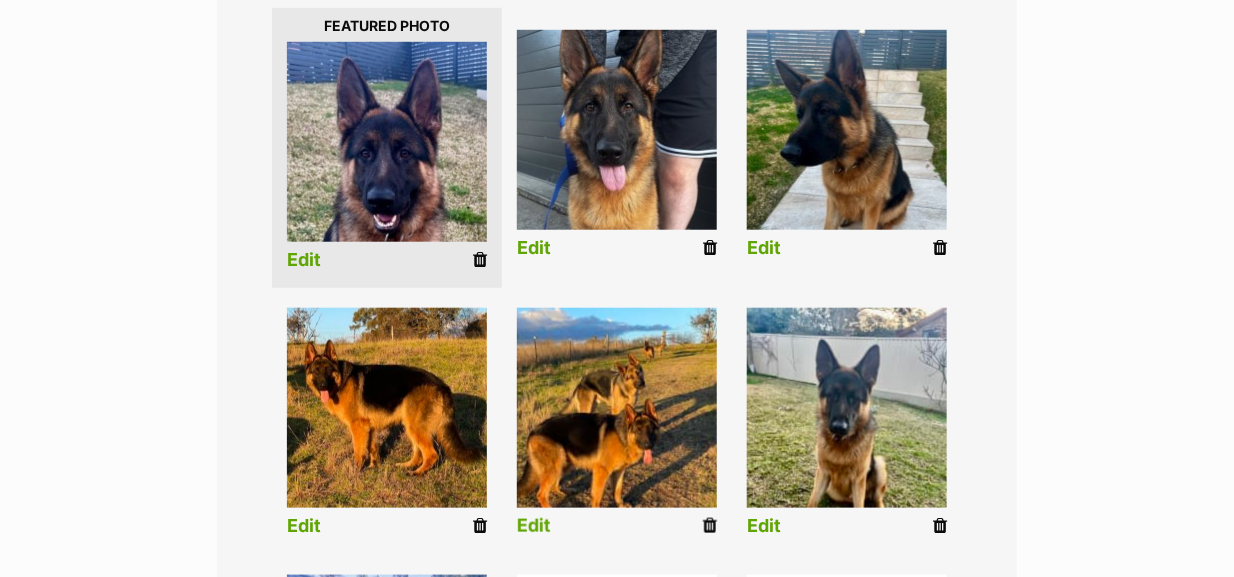 click on "Edit" at bounding box center [534, 526] 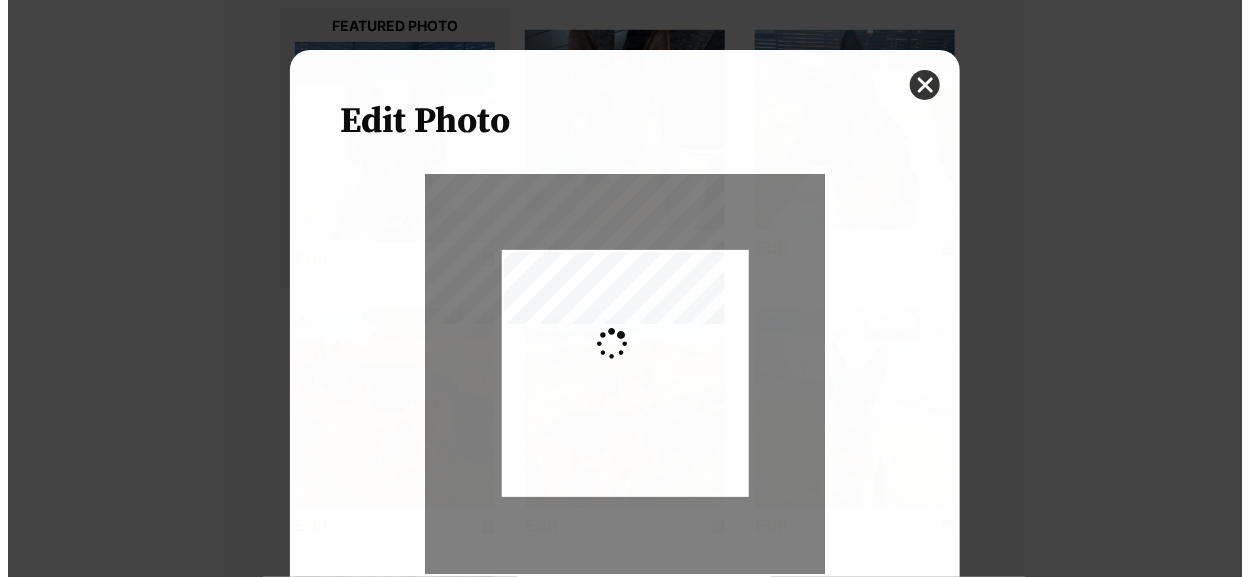 scroll, scrollTop: 0, scrollLeft: 0, axis: both 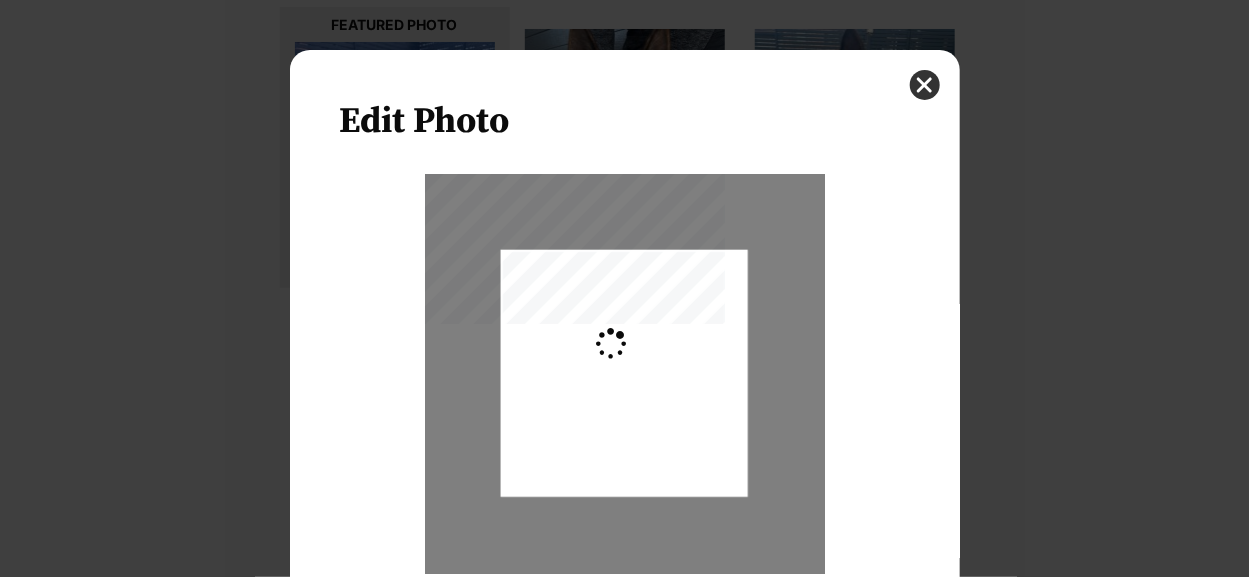 type on "0.2744" 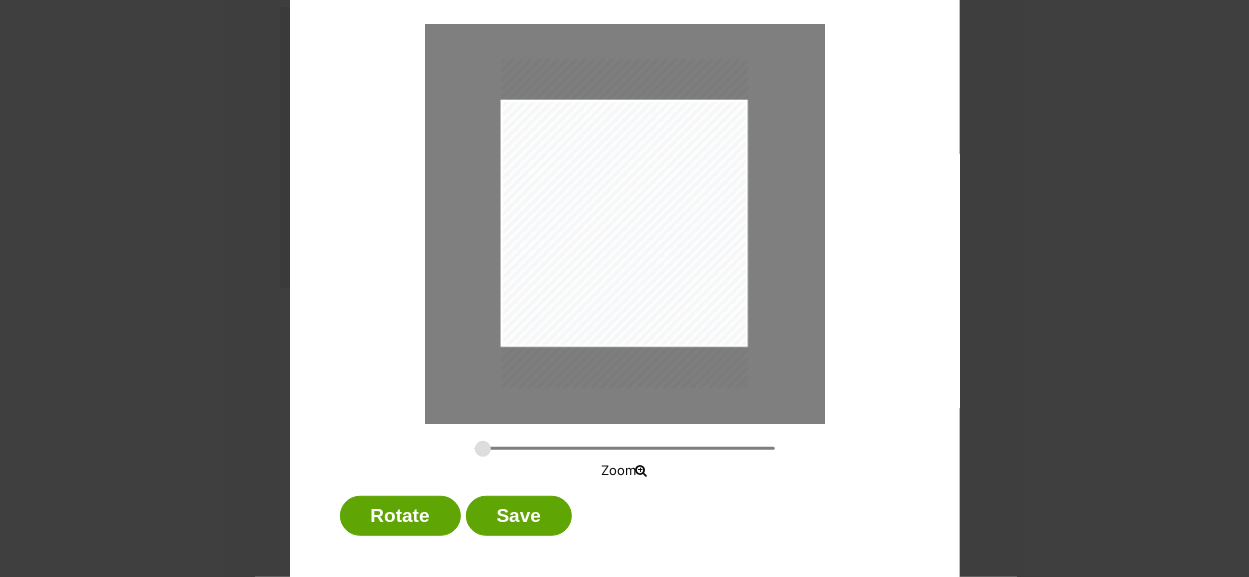 scroll, scrollTop: 167, scrollLeft: 0, axis: vertical 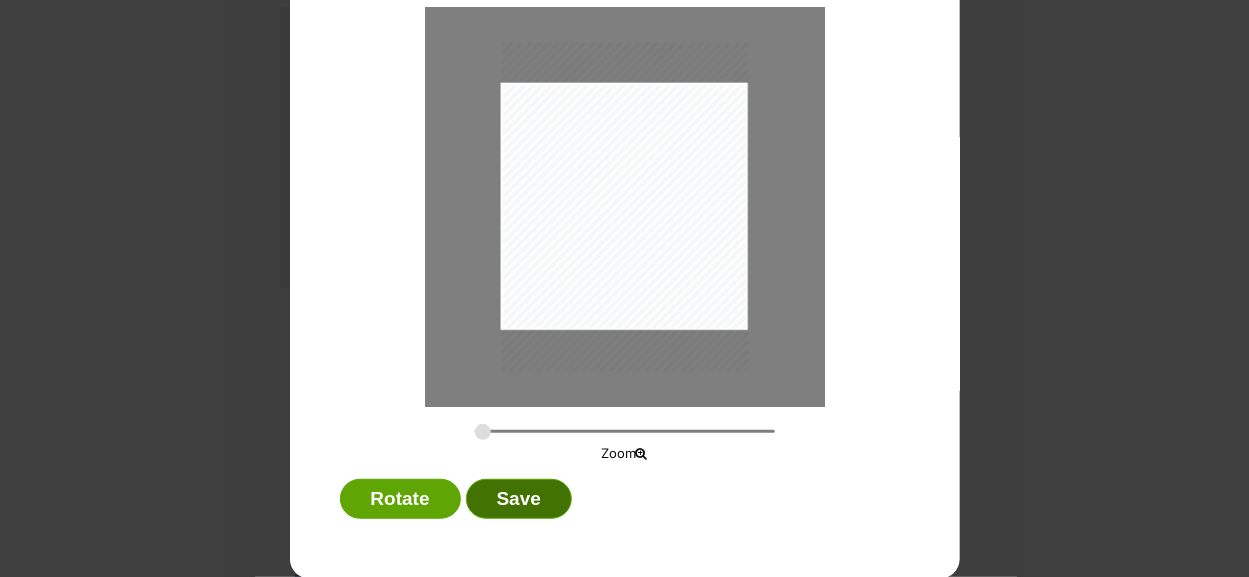 click on "Save" at bounding box center [519, 499] 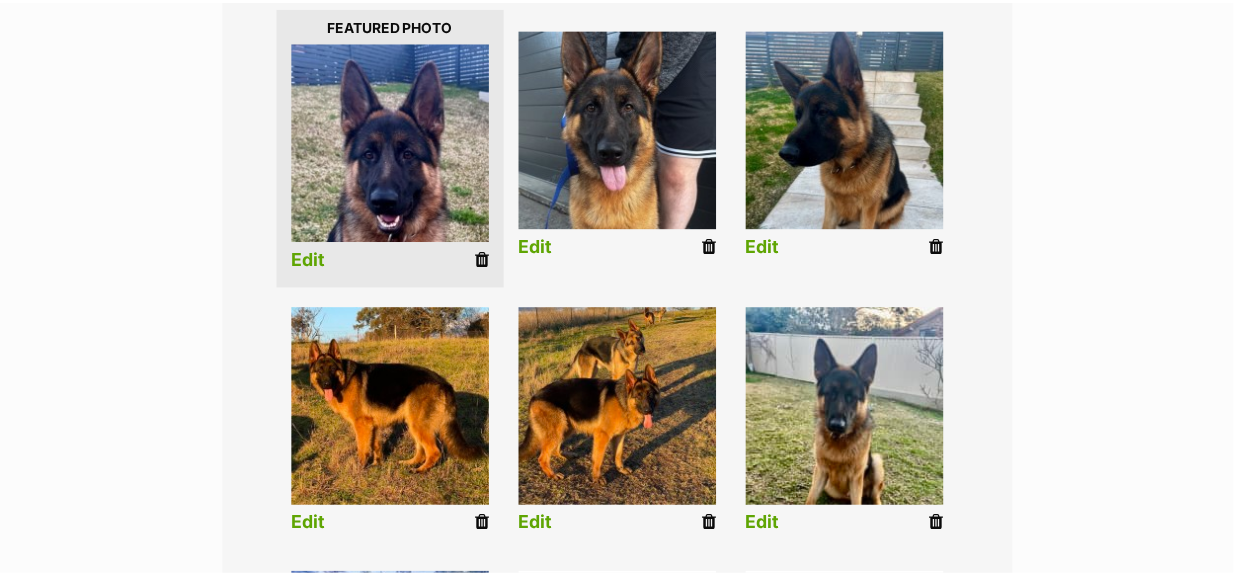 scroll, scrollTop: 513, scrollLeft: 0, axis: vertical 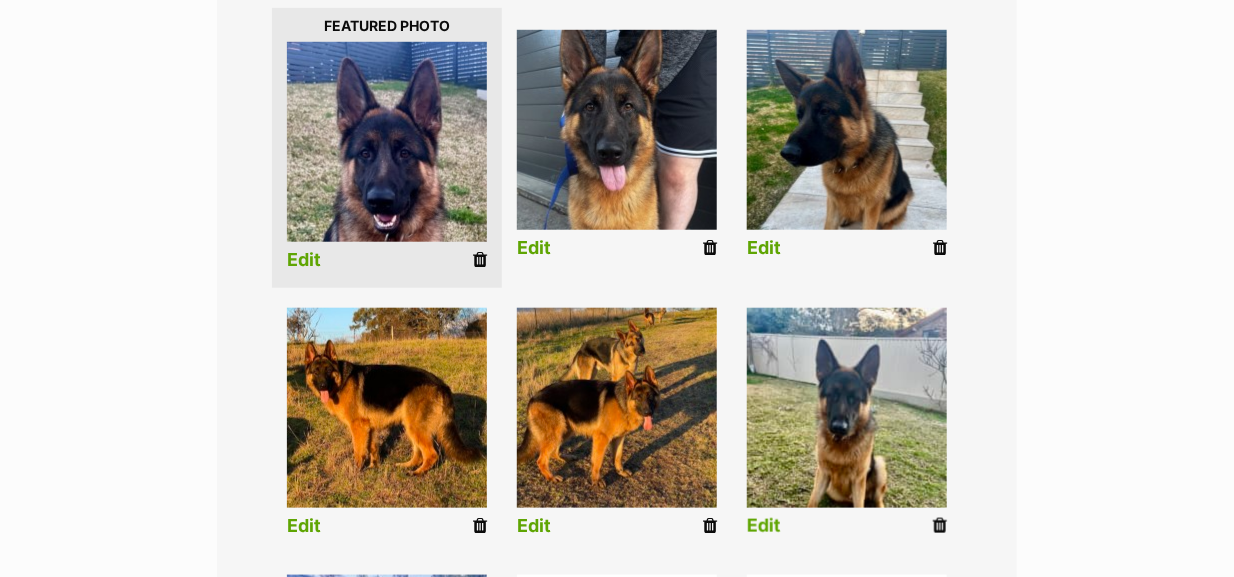 click on "Edit" at bounding box center [764, 526] 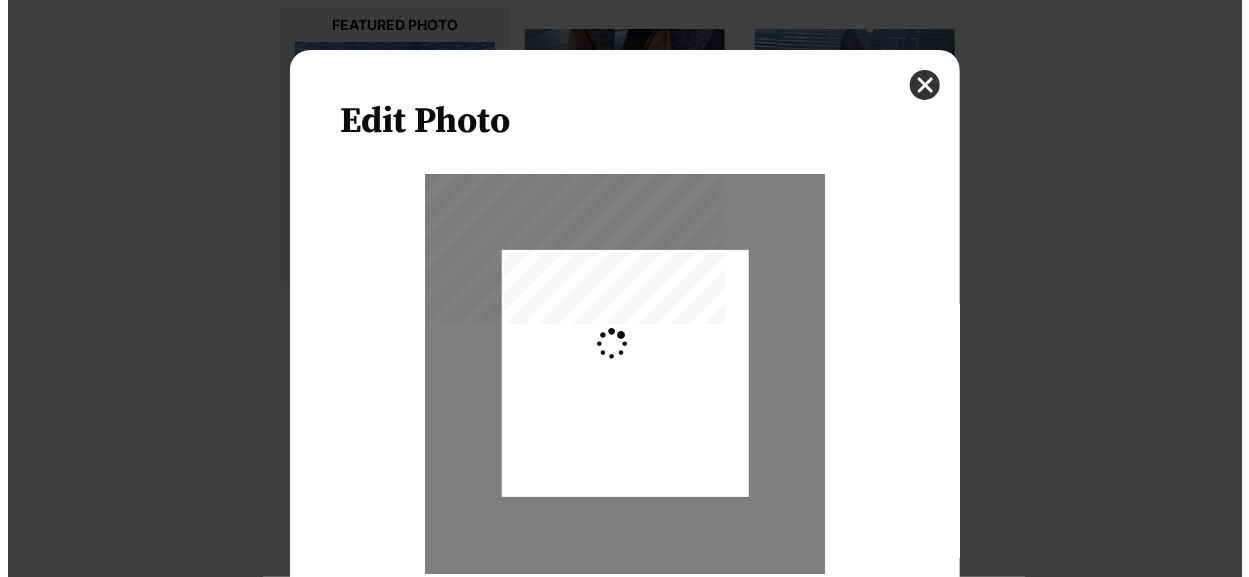 scroll, scrollTop: 0, scrollLeft: 0, axis: both 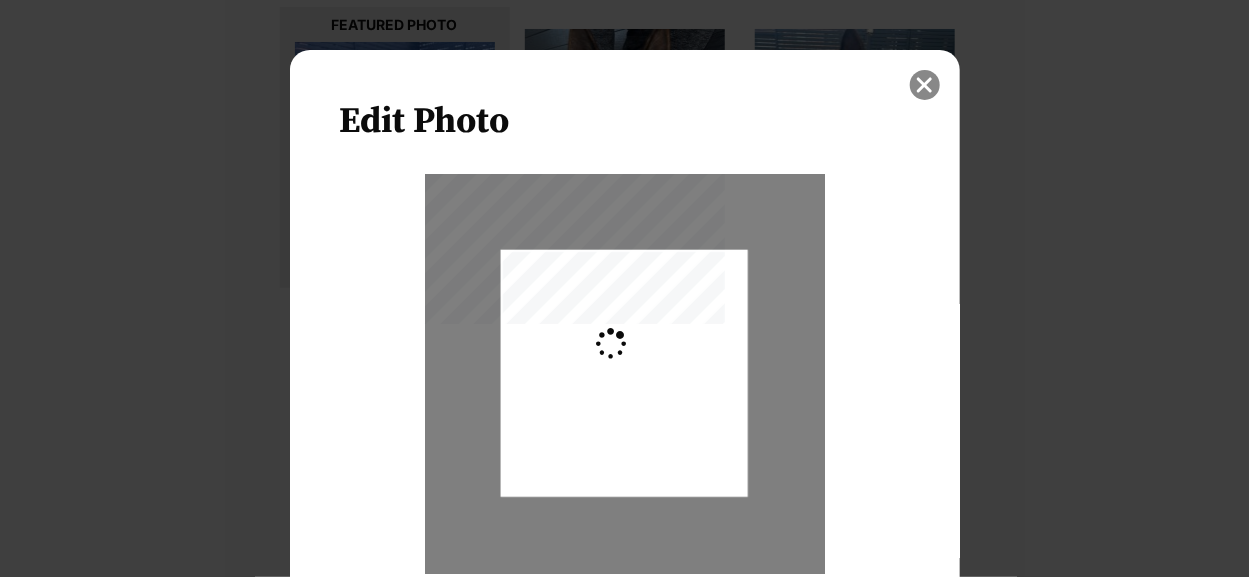 click at bounding box center [925, 85] 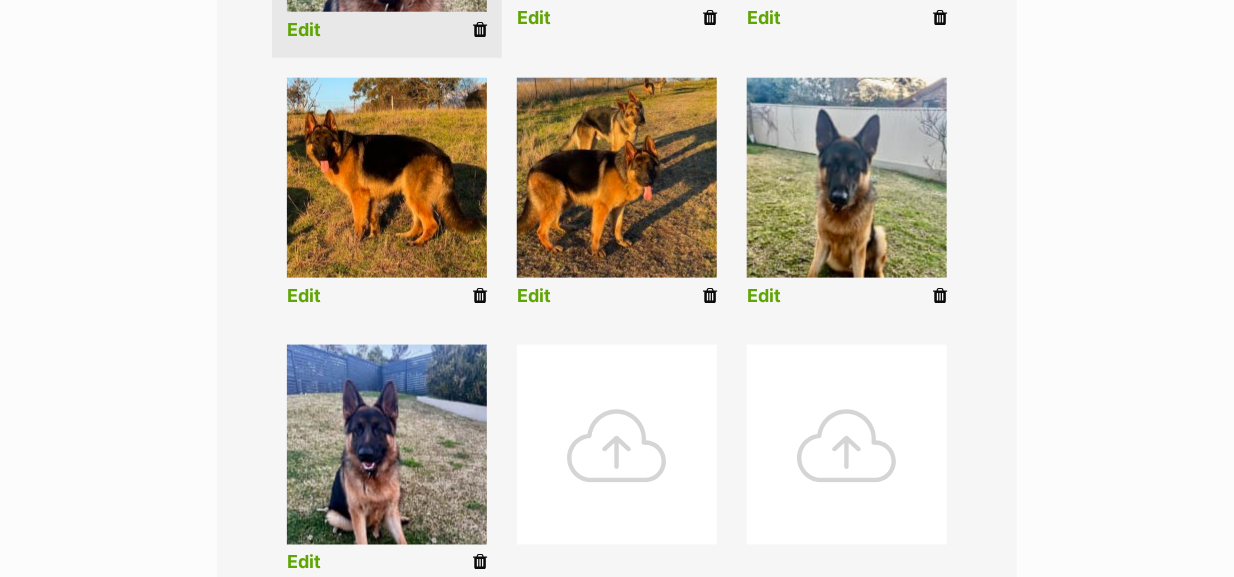 scroll, scrollTop: 713, scrollLeft: 0, axis: vertical 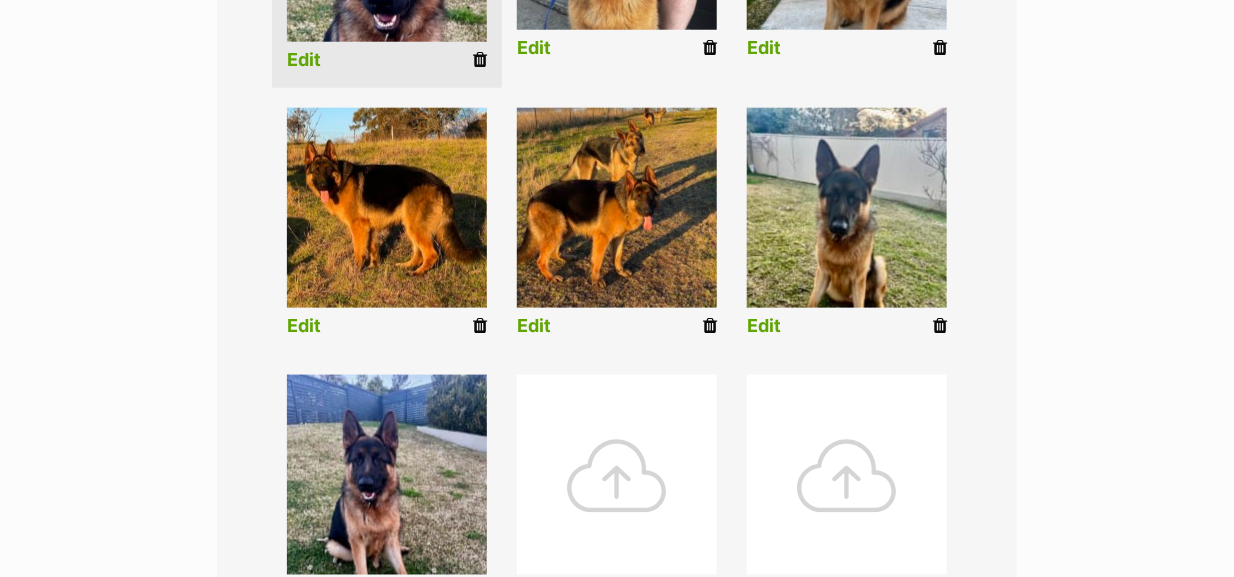 click on "Edit" at bounding box center [764, 326] 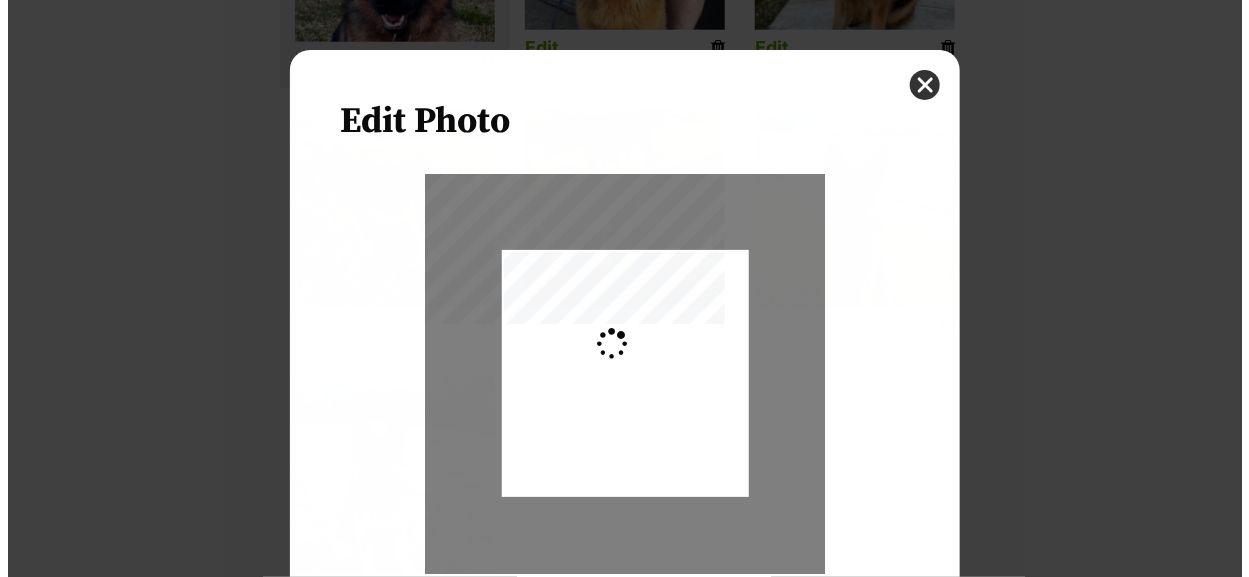 scroll, scrollTop: 0, scrollLeft: 0, axis: both 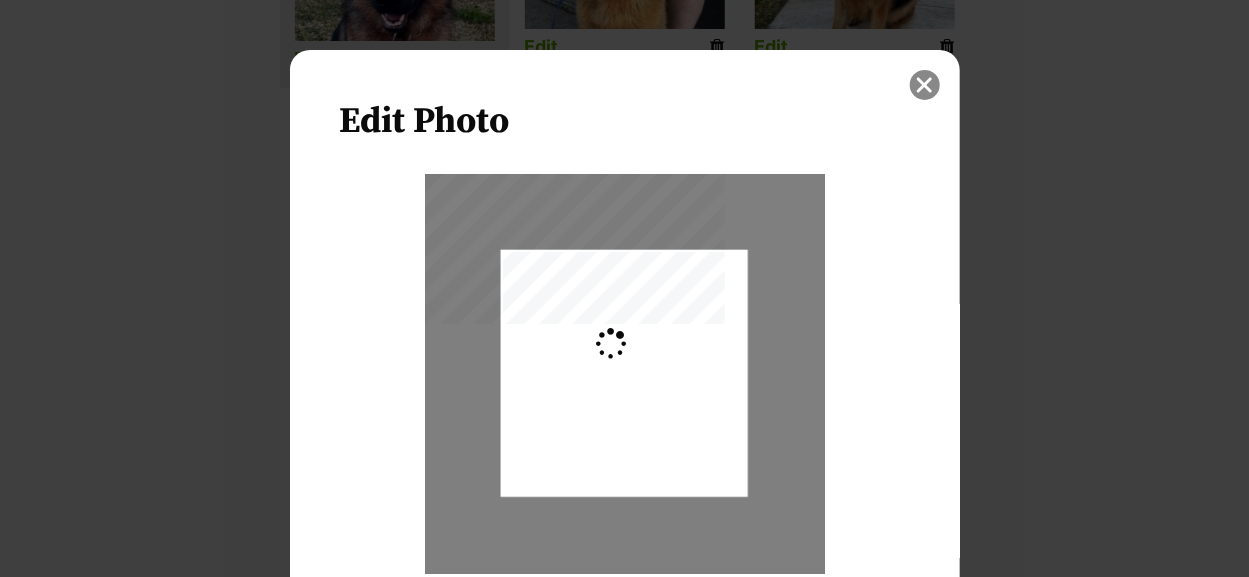 click at bounding box center [925, 85] 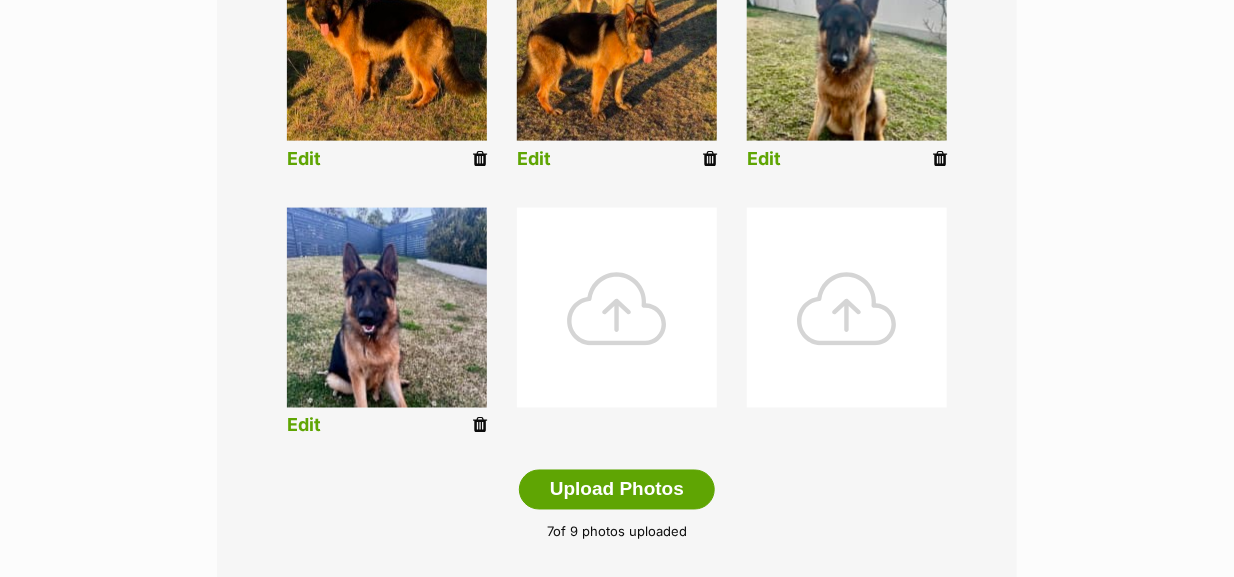 scroll, scrollTop: 913, scrollLeft: 0, axis: vertical 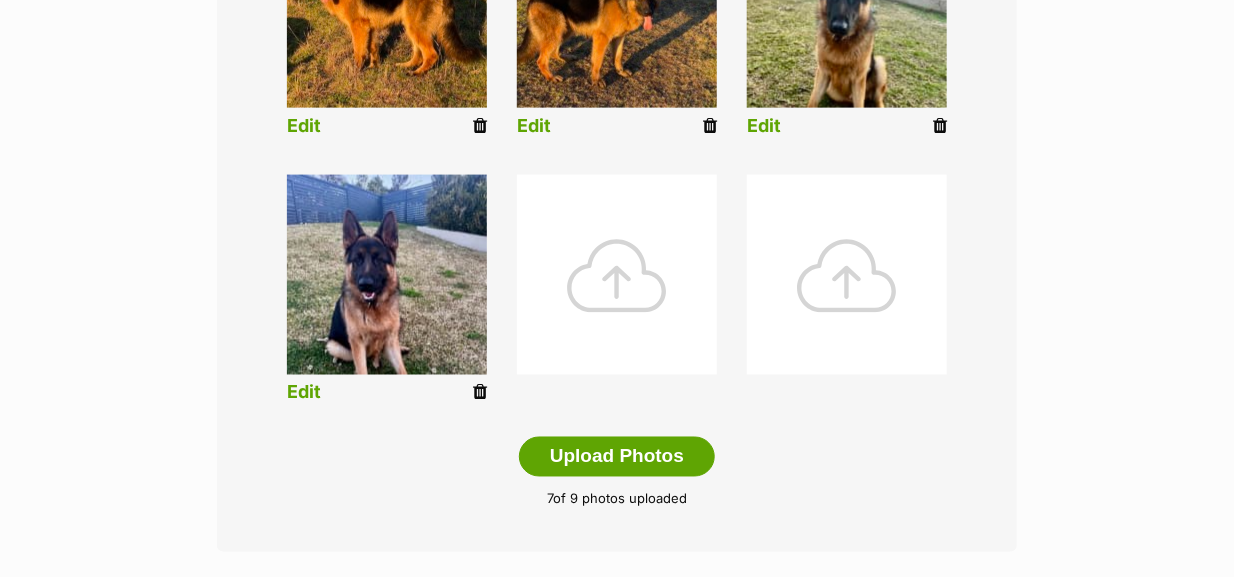 click on "Edit" at bounding box center [304, 393] 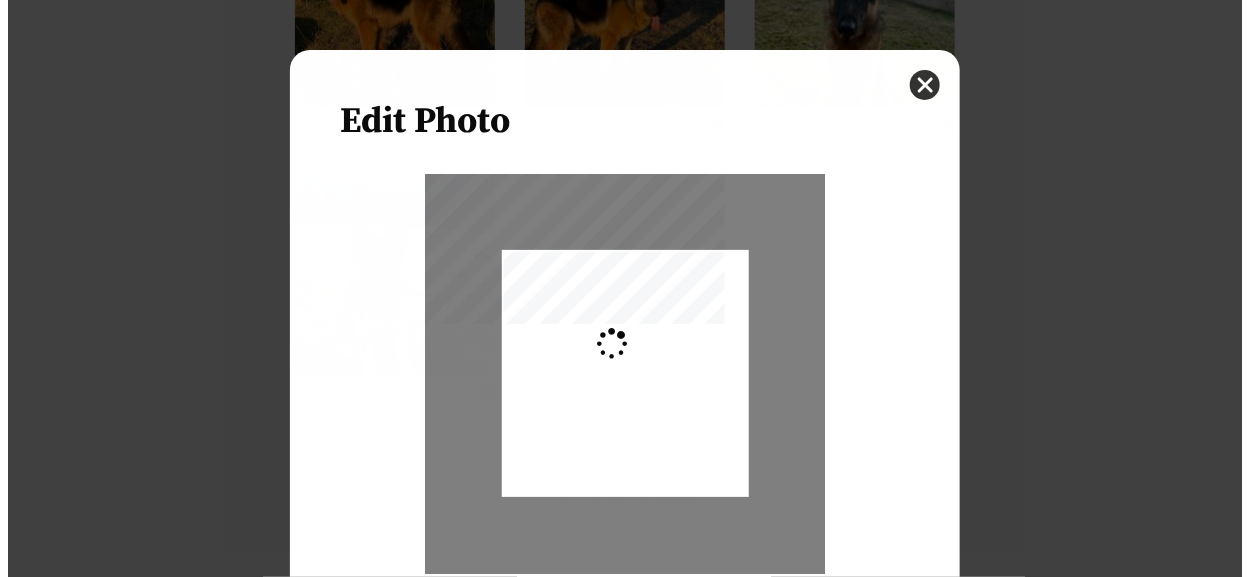 scroll, scrollTop: 0, scrollLeft: 0, axis: both 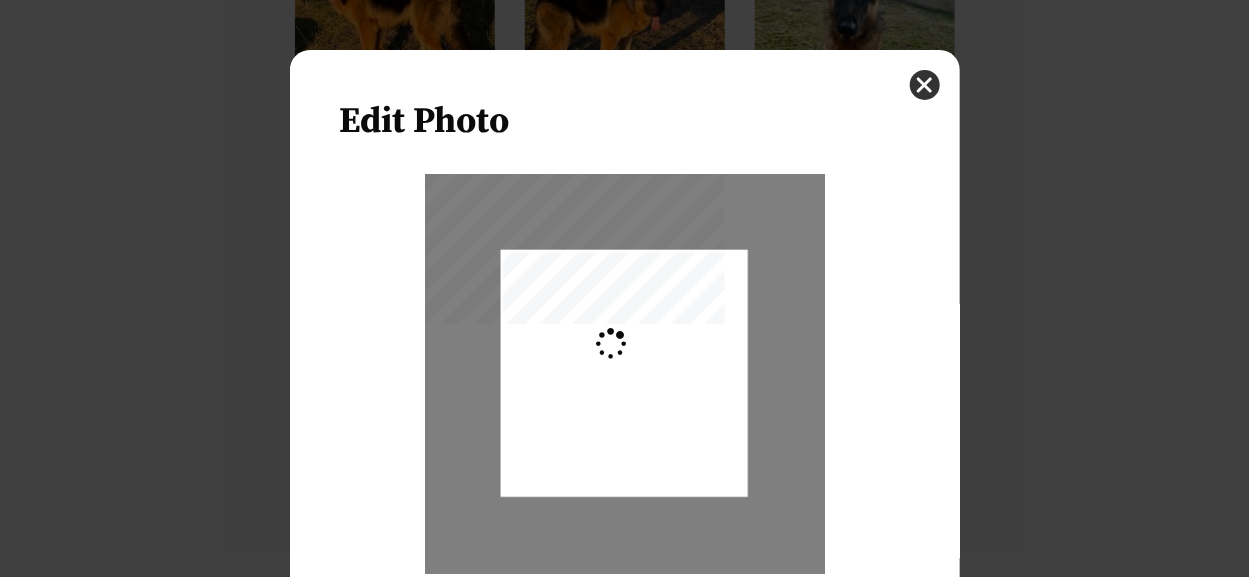type on "0.2744" 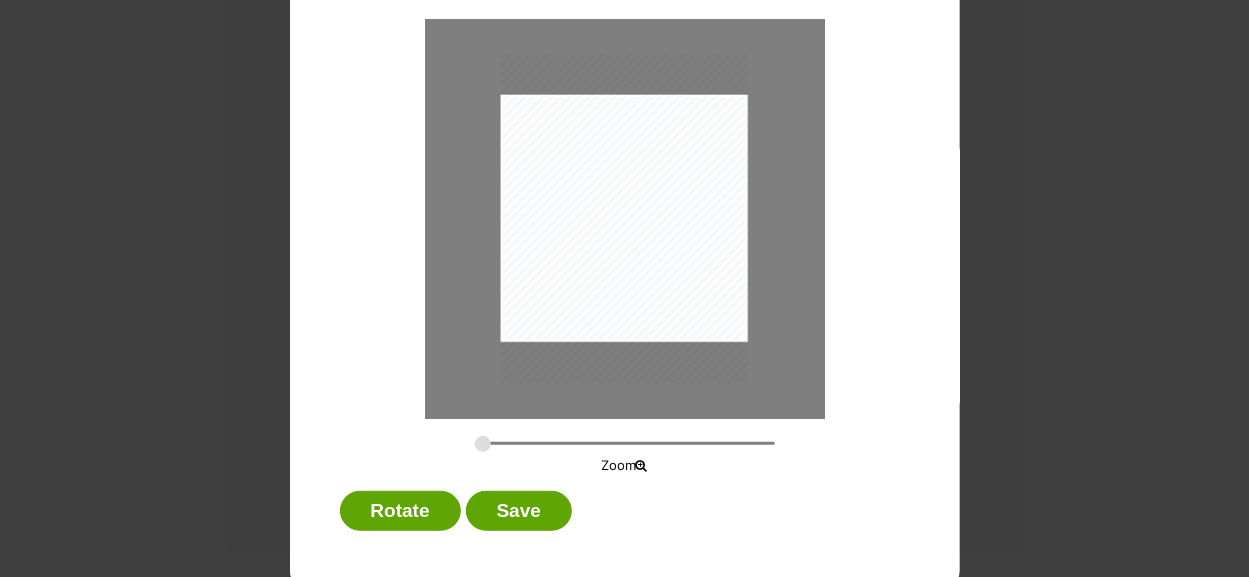 scroll, scrollTop: 167, scrollLeft: 0, axis: vertical 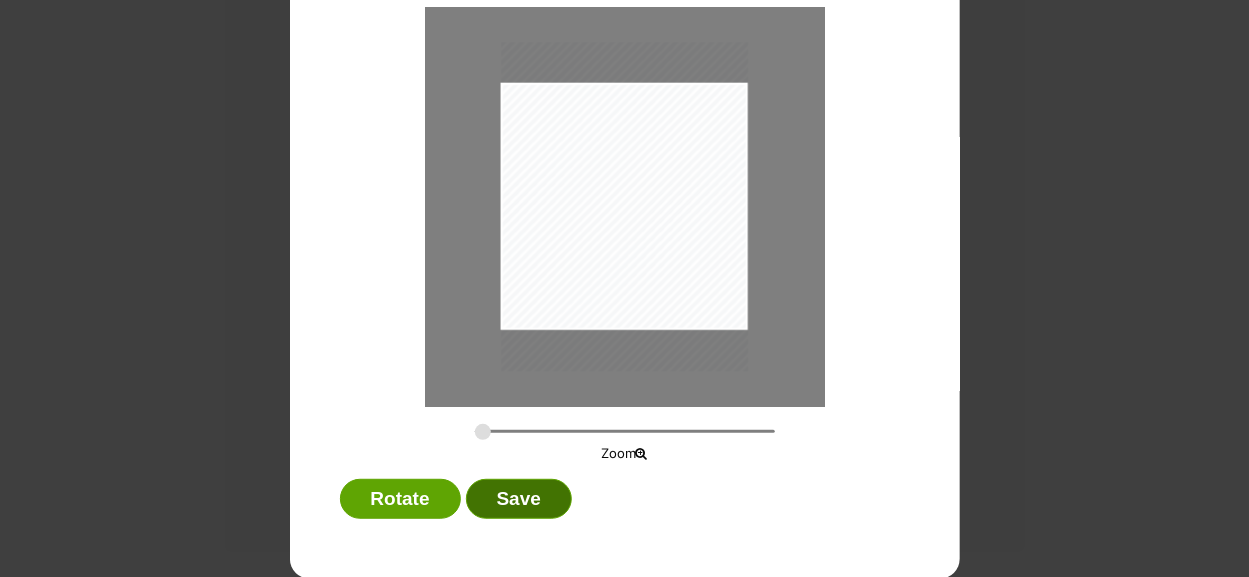 click on "Save" at bounding box center (519, 499) 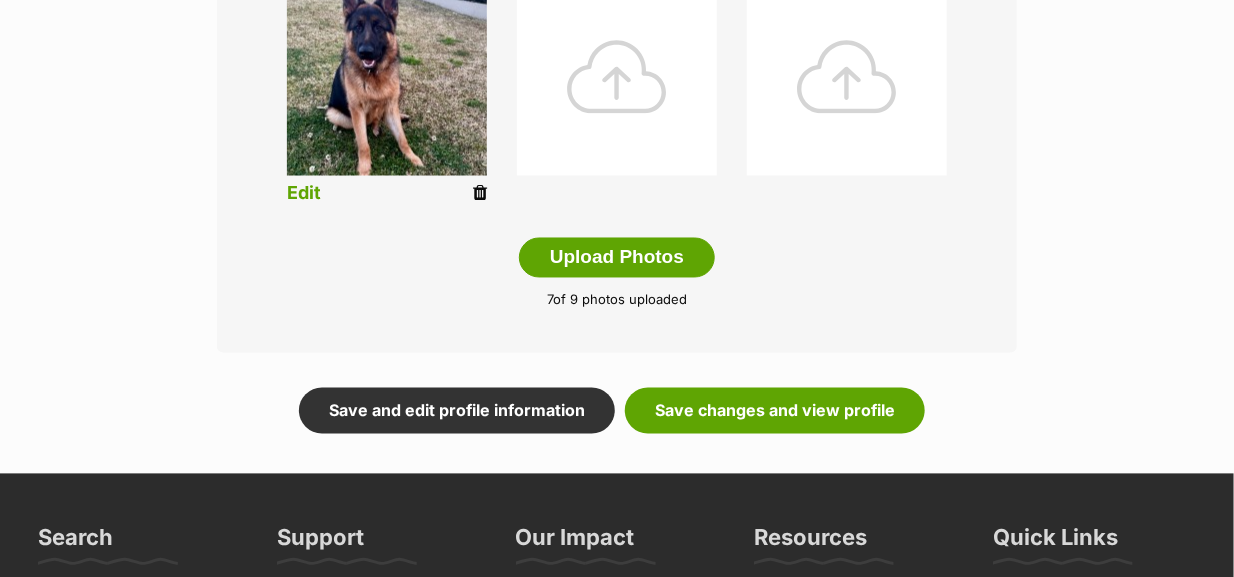 scroll, scrollTop: 1113, scrollLeft: 0, axis: vertical 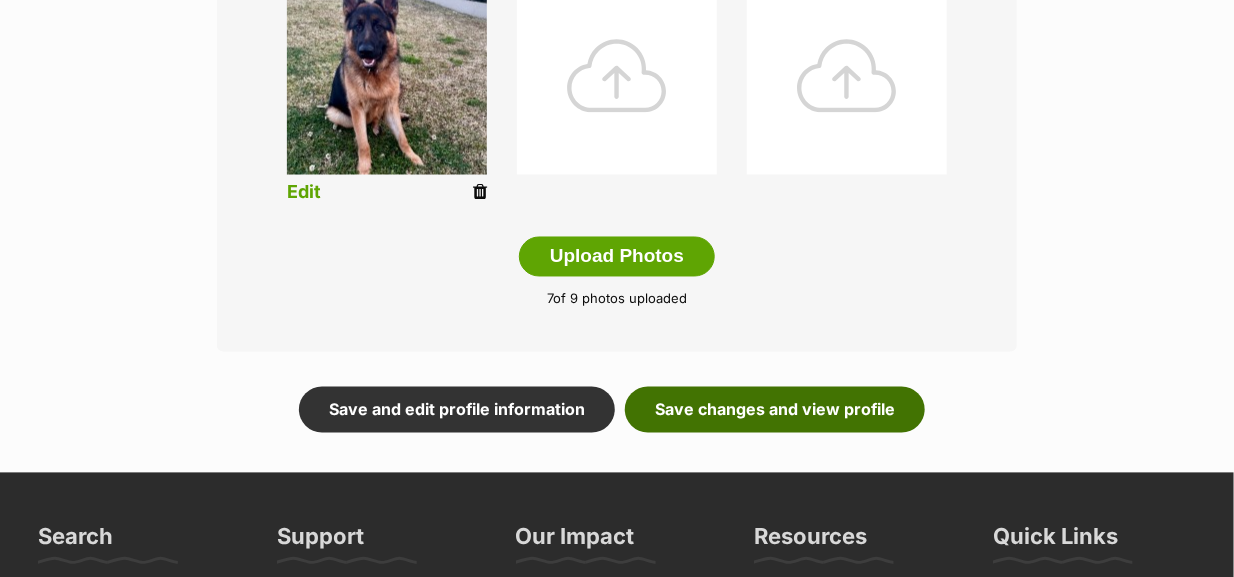 click on "Save changes and view profile" at bounding box center [775, 410] 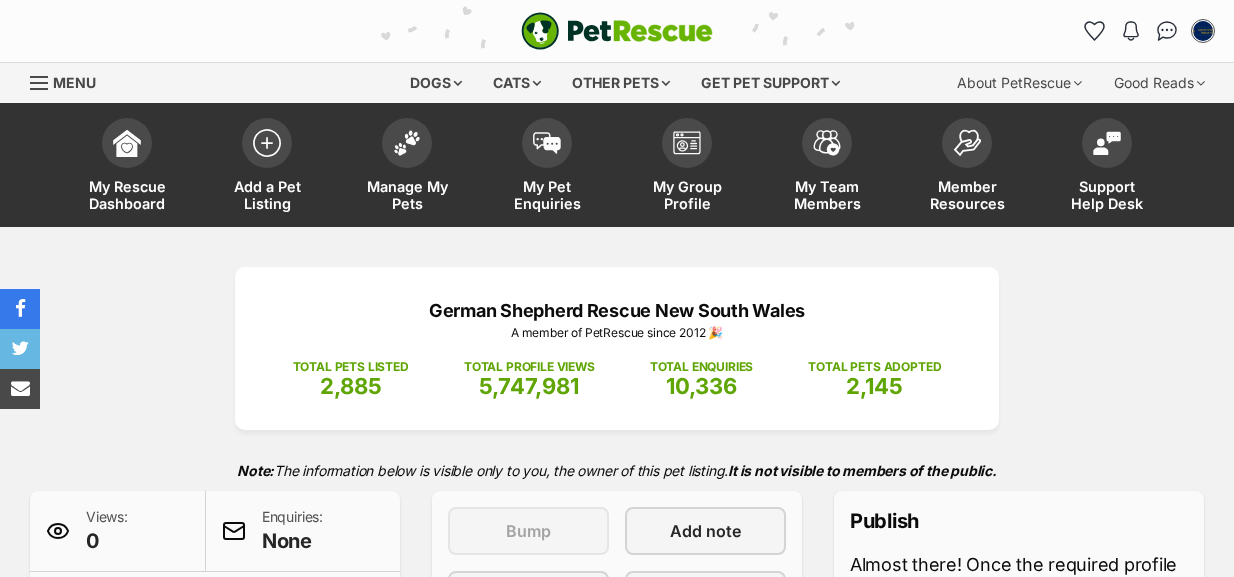 scroll, scrollTop: 0, scrollLeft: 0, axis: both 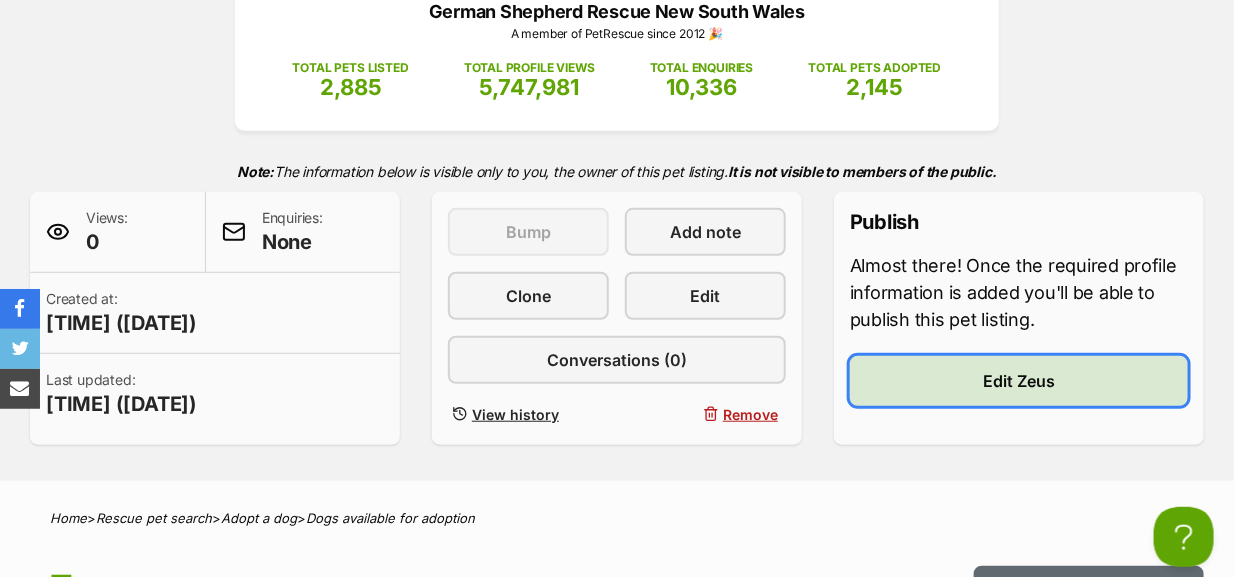 click on "Edit Zeus" at bounding box center [1019, 381] 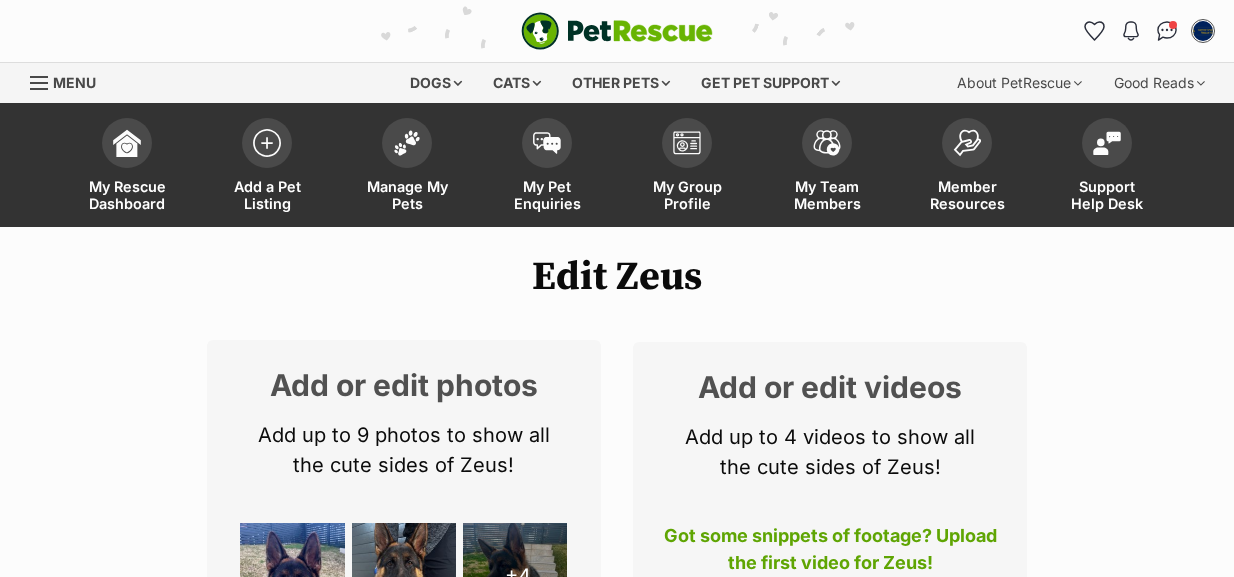 scroll, scrollTop: 0, scrollLeft: 0, axis: both 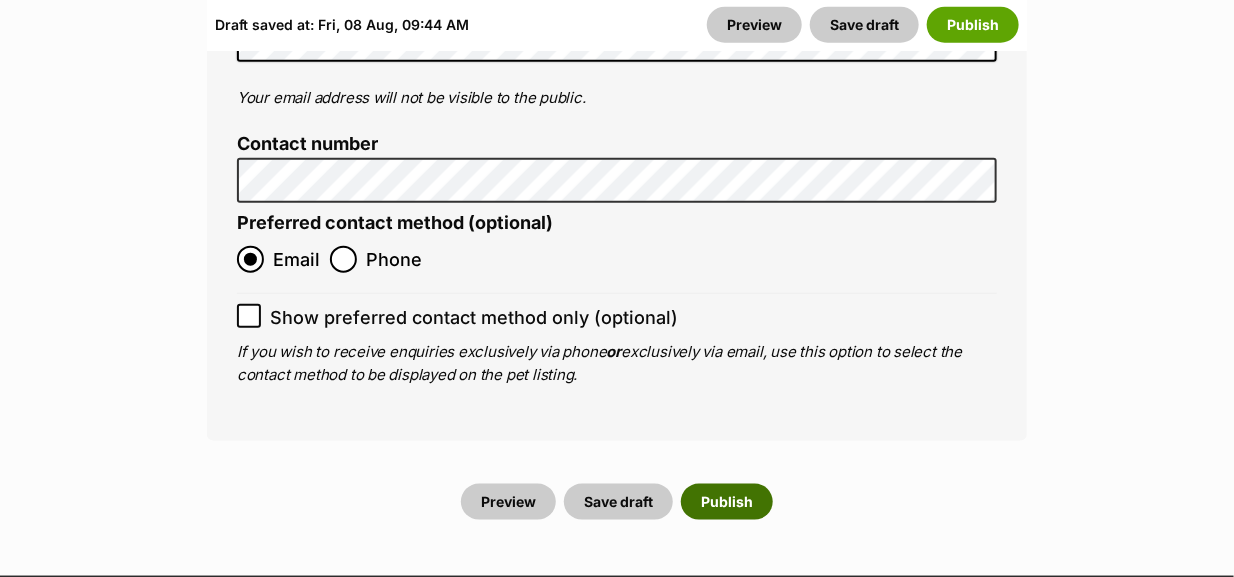 click on "Publish" at bounding box center (727, 502) 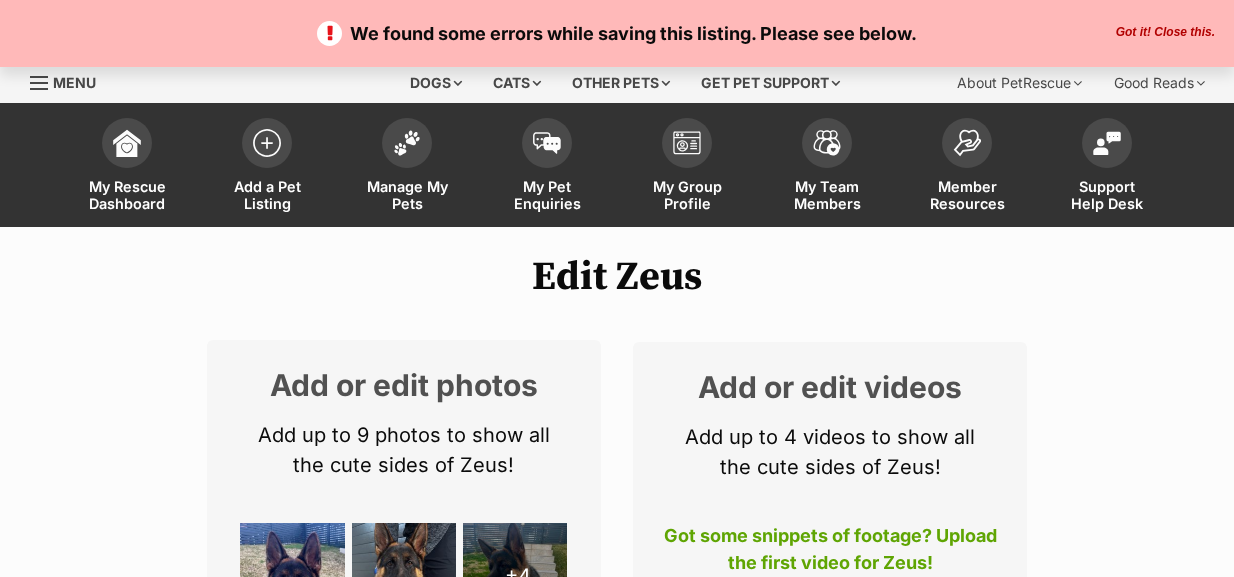 scroll, scrollTop: 0, scrollLeft: 0, axis: both 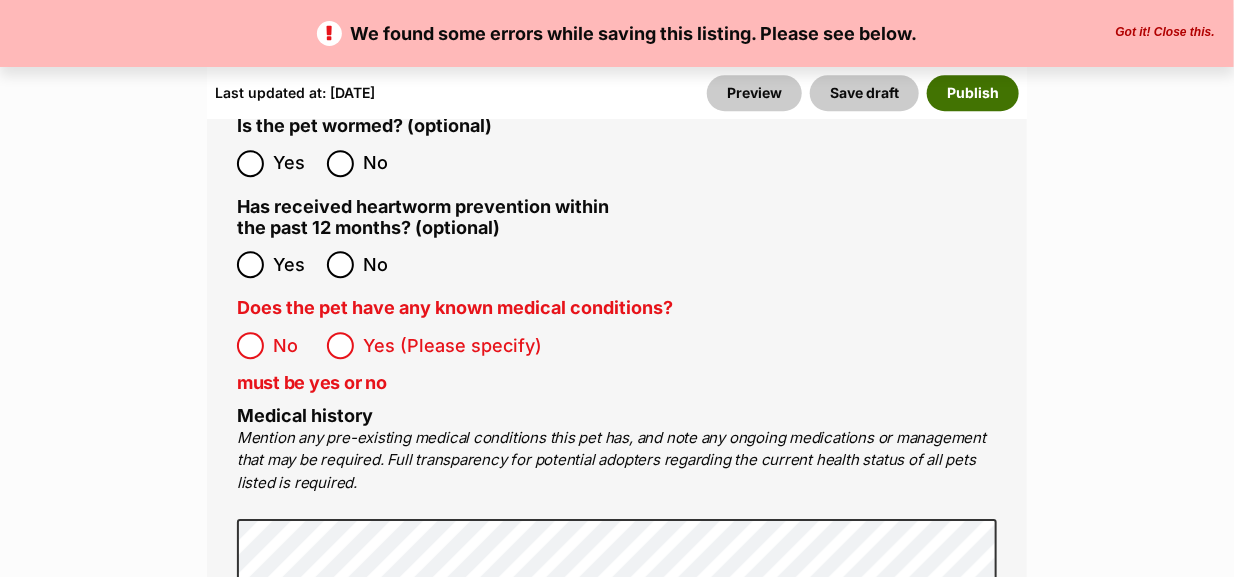 click on "Publish" at bounding box center (973, 93) 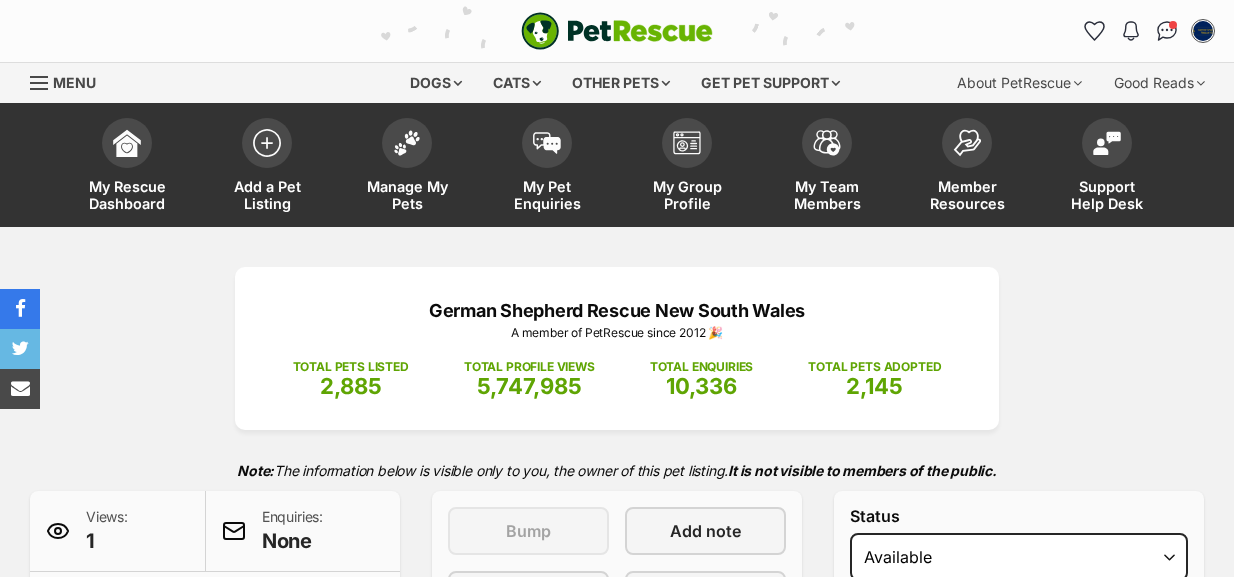 scroll, scrollTop: 0, scrollLeft: 0, axis: both 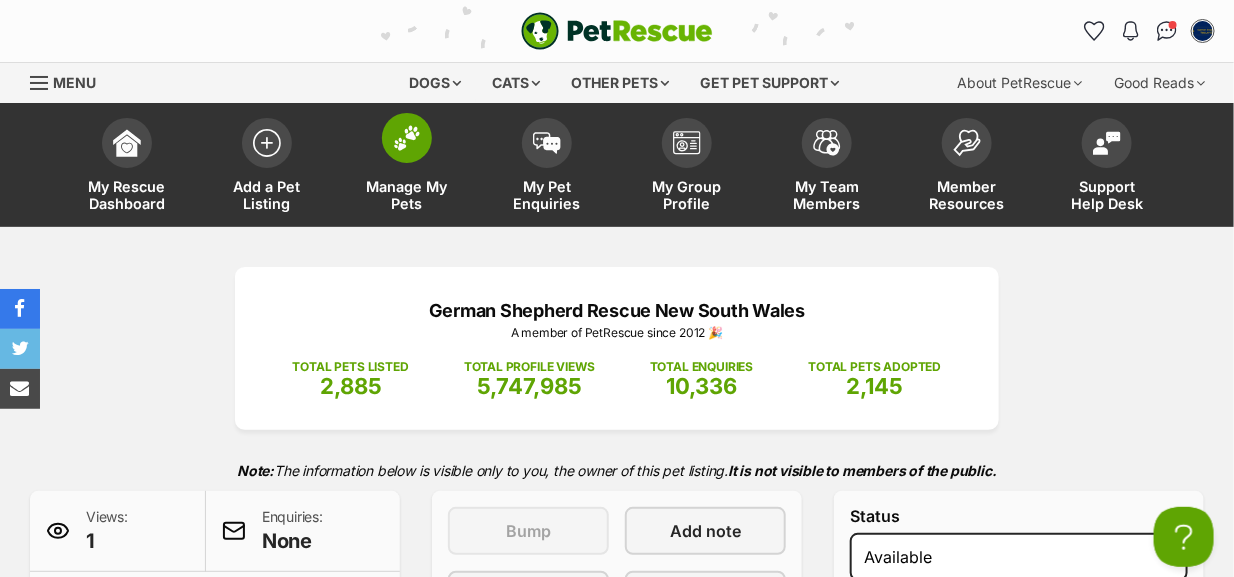 click at bounding box center (407, 138) 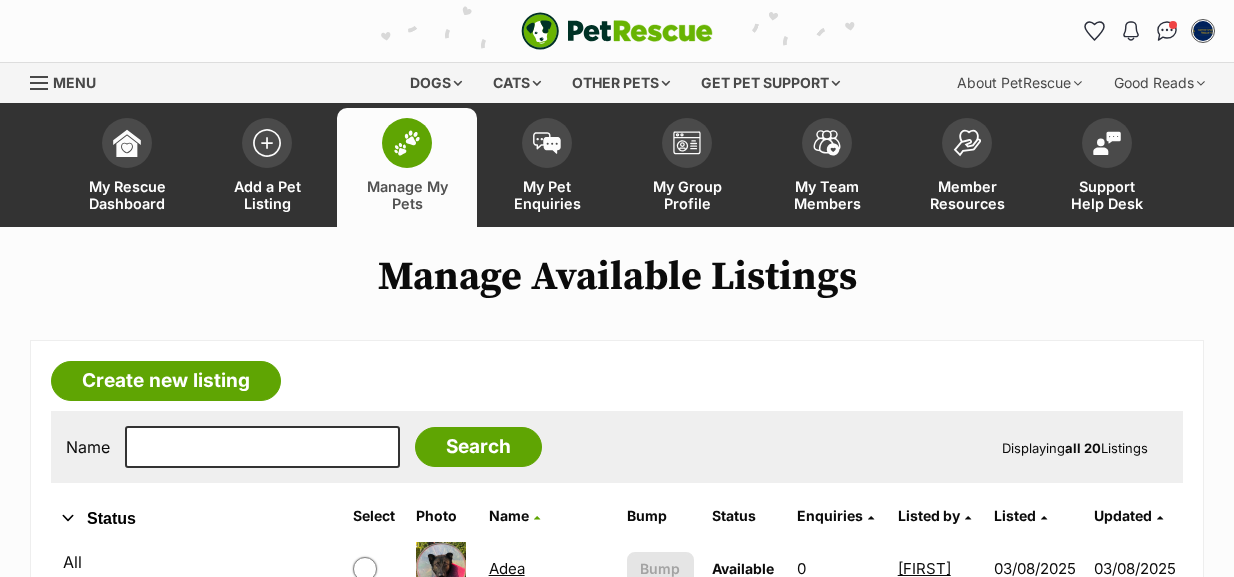 scroll, scrollTop: 0, scrollLeft: 0, axis: both 